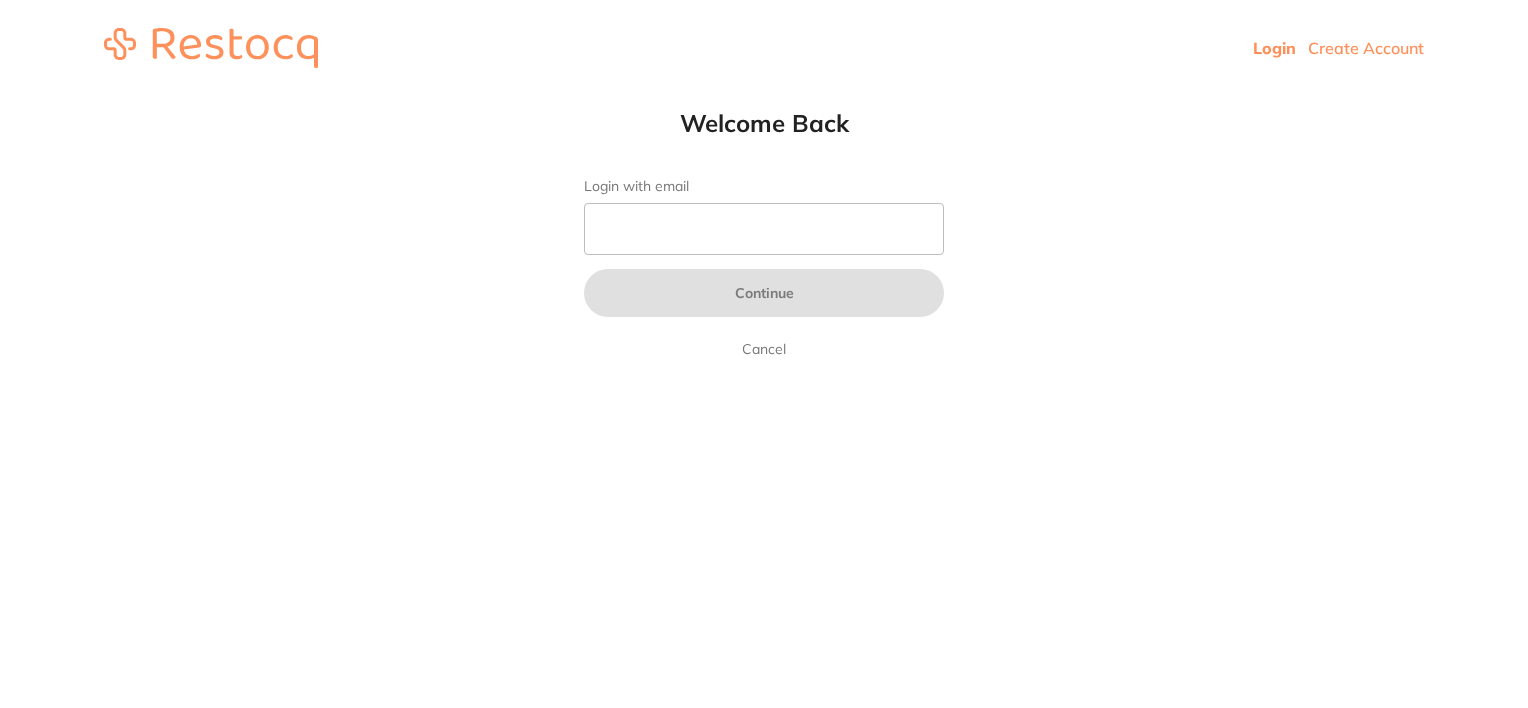 scroll, scrollTop: 0, scrollLeft: 0, axis: both 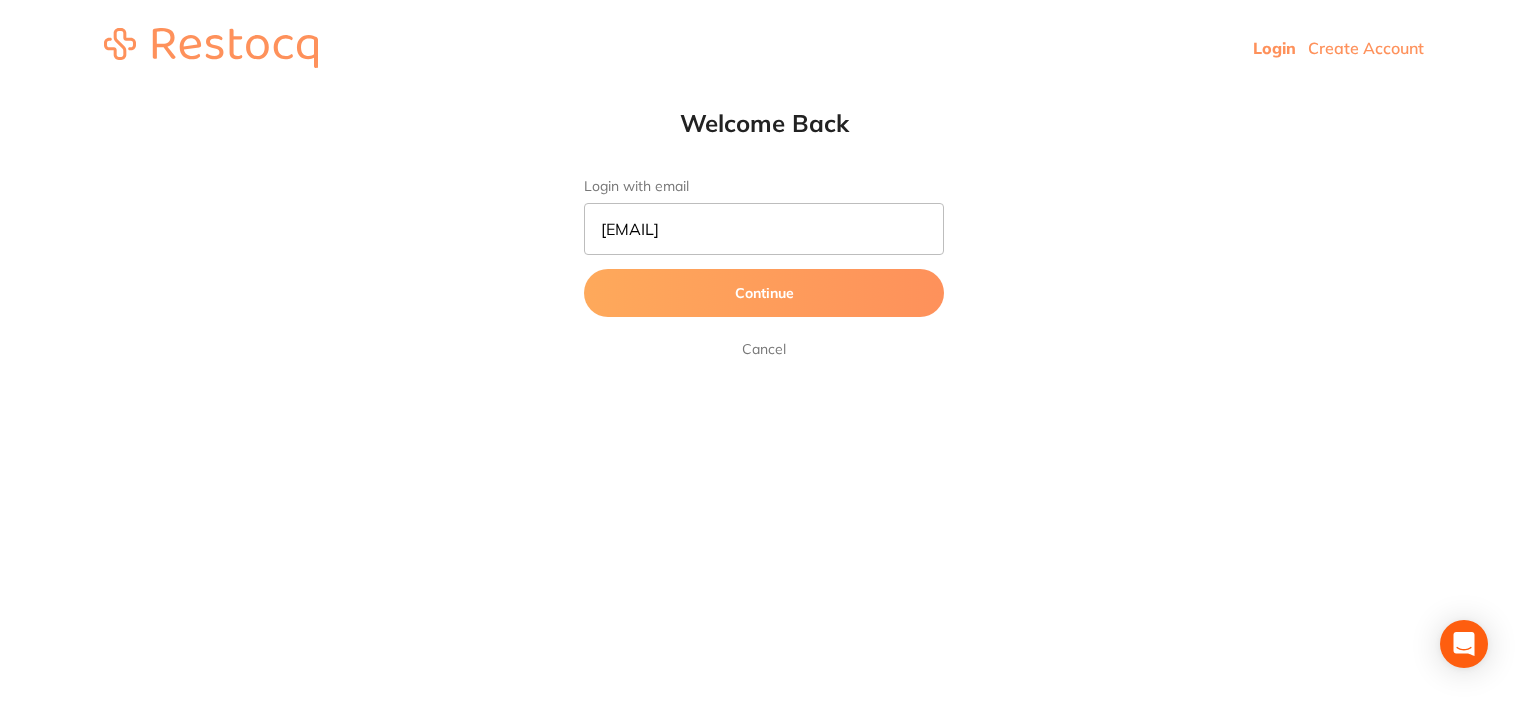 click on "Continue" at bounding box center (764, 293) 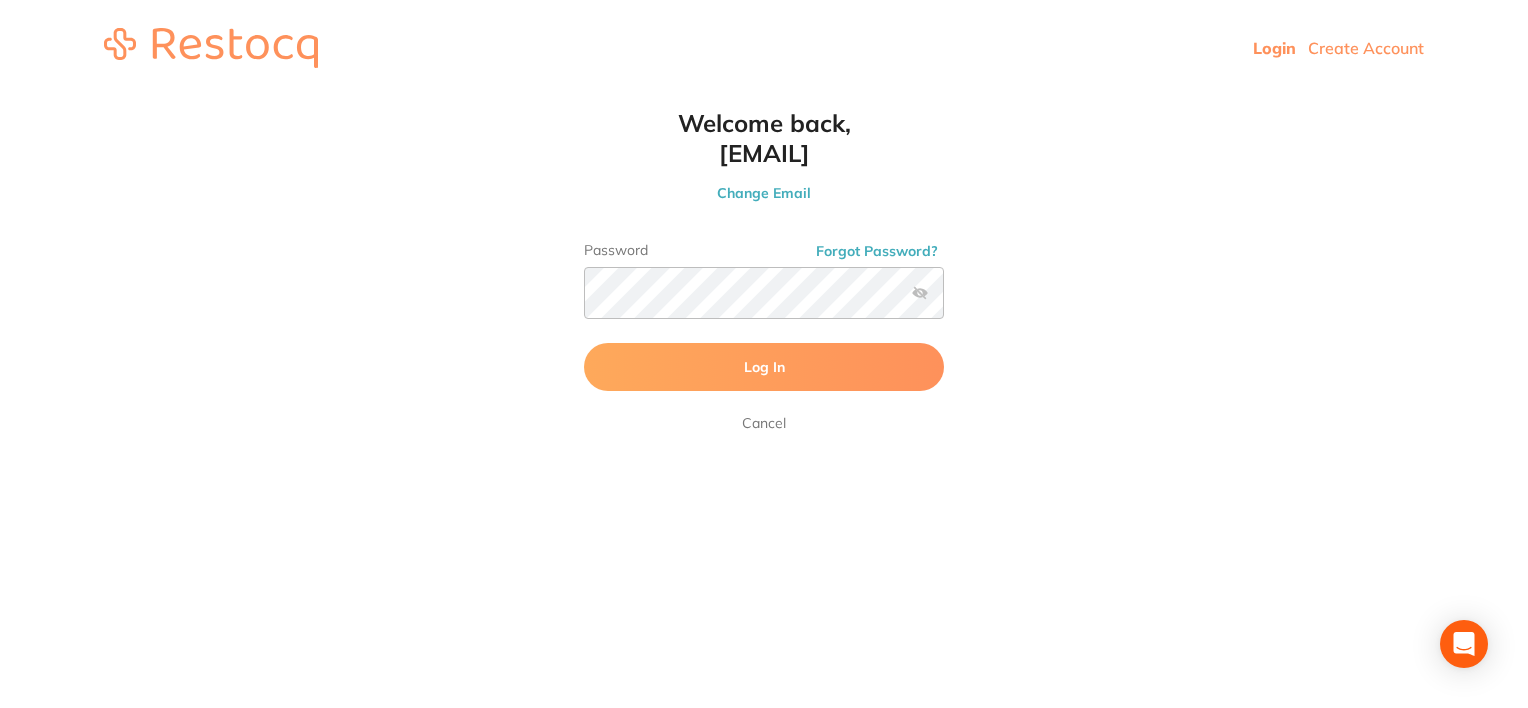 click on "Log In" at bounding box center (764, 367) 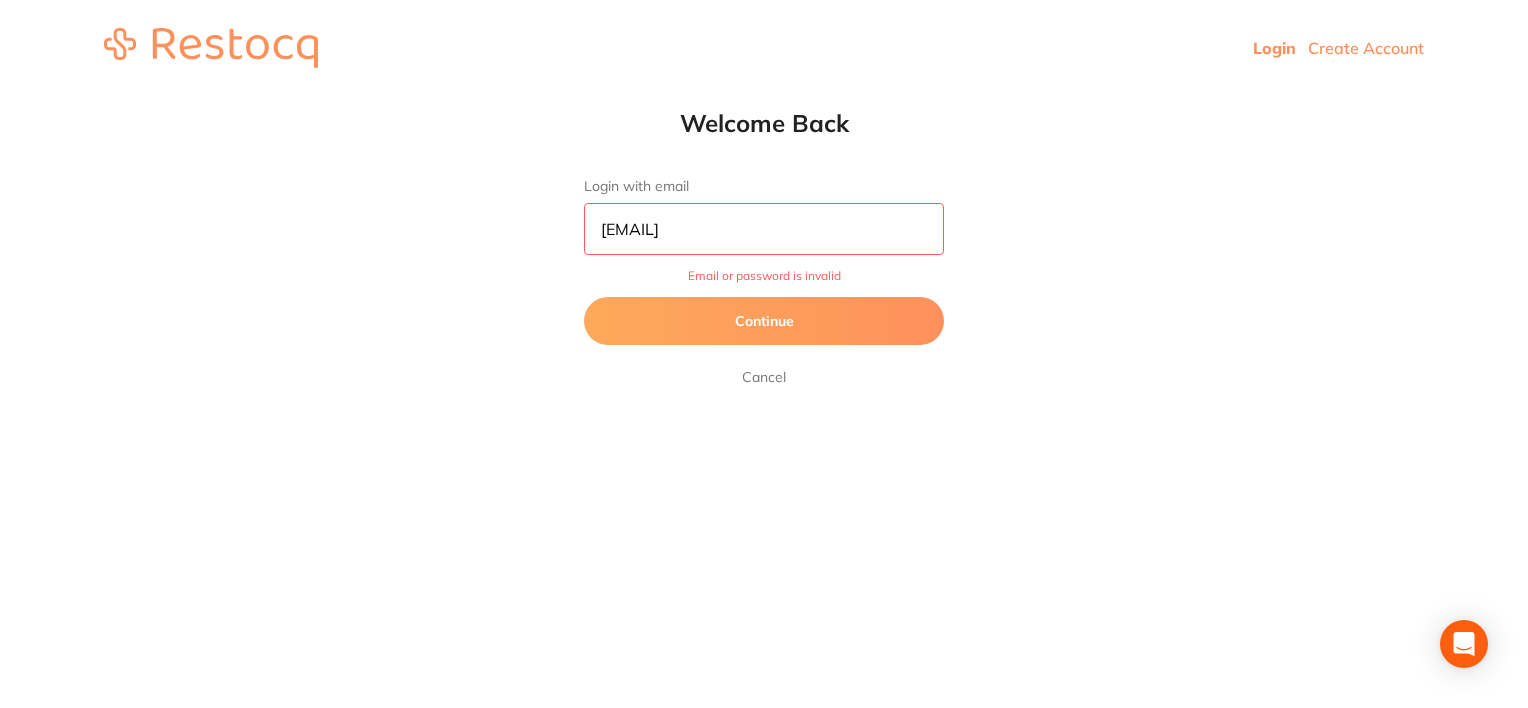 click on "Continue" at bounding box center (764, 321) 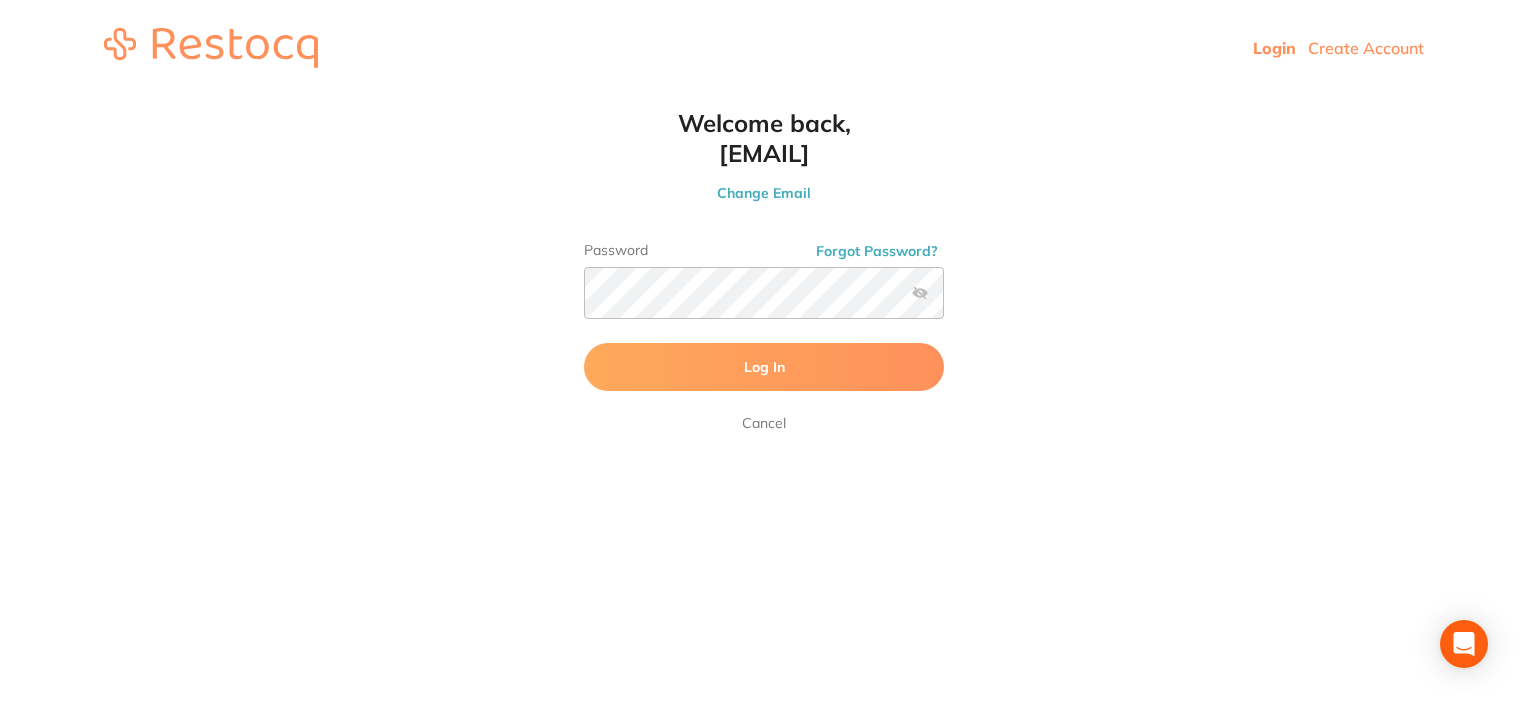 click on "Forgot Password?" at bounding box center (877, 251) 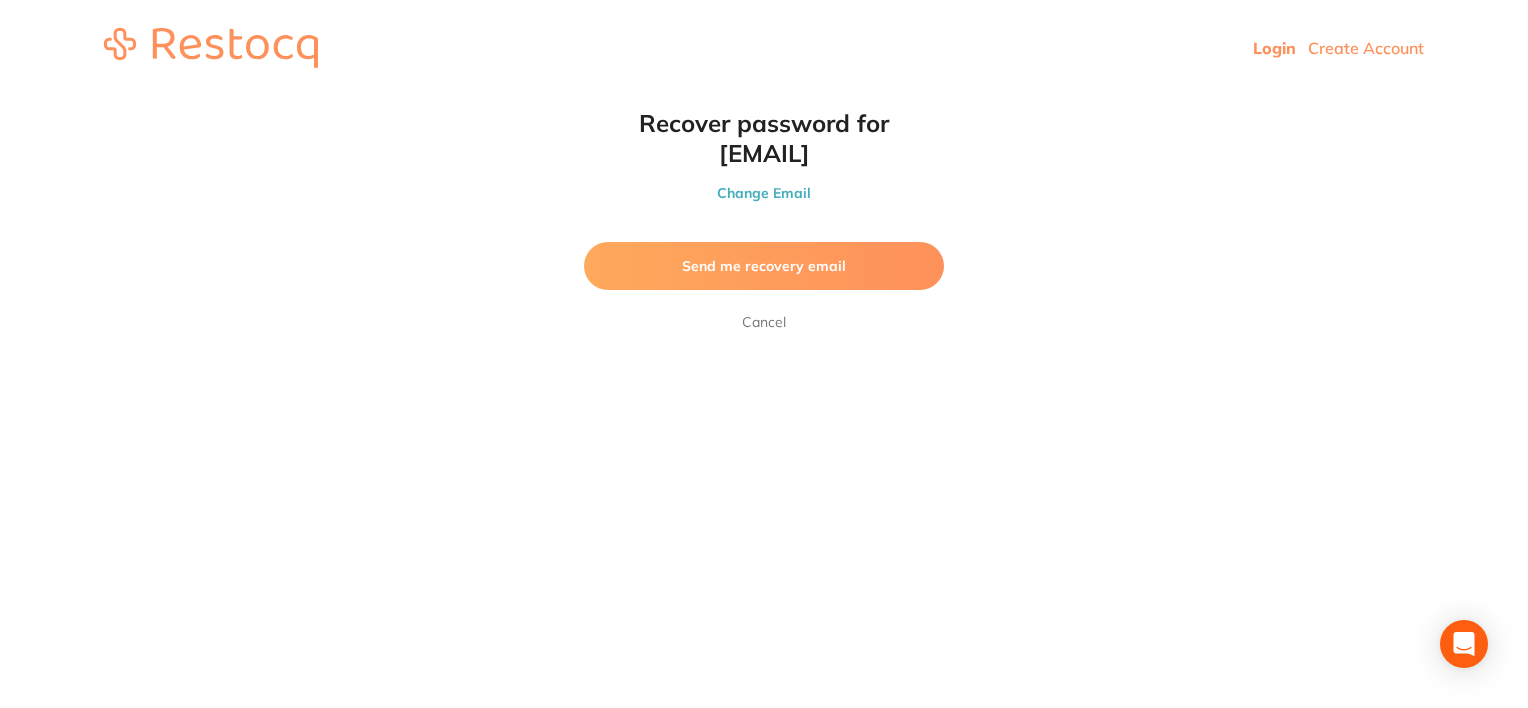 click on "Send me recovery email" at bounding box center [764, 266] 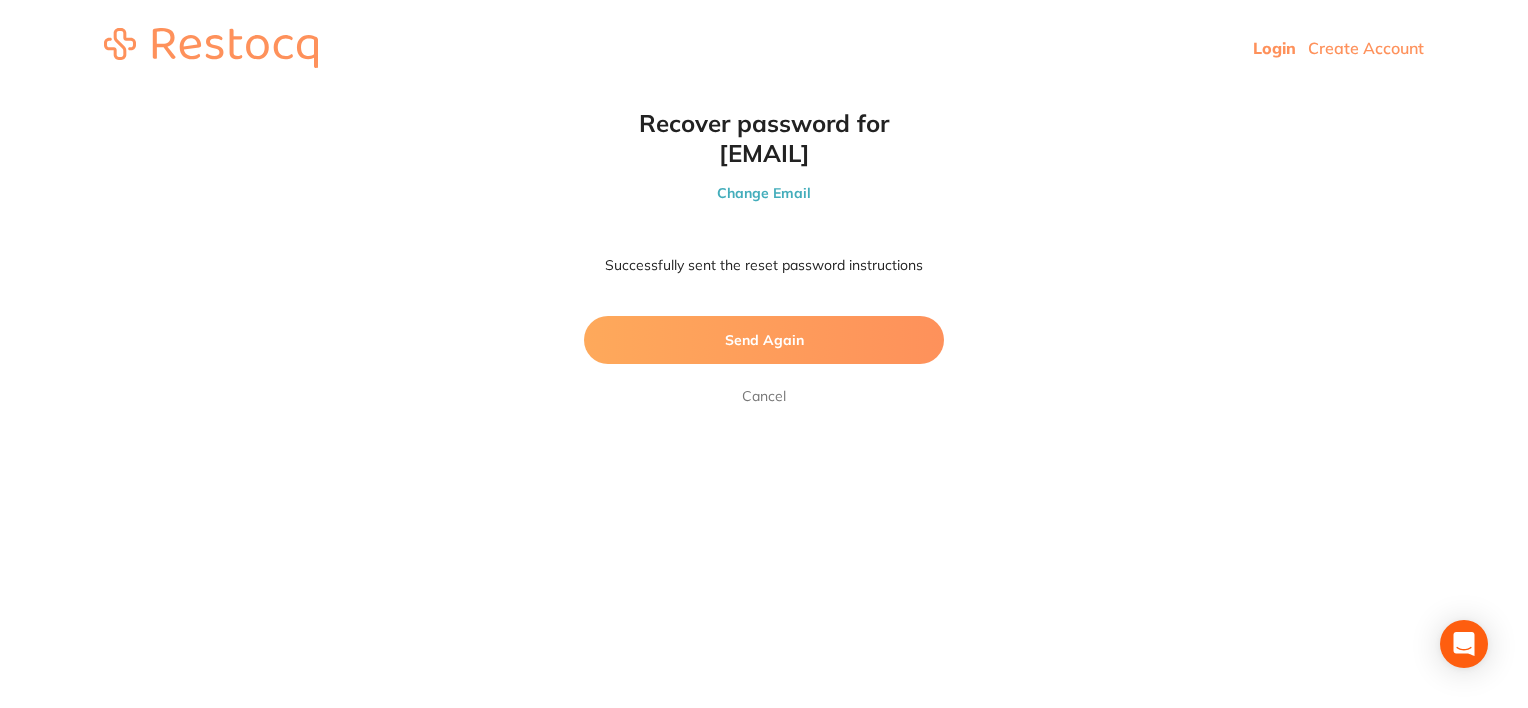 click on "Create Account" at bounding box center (1366, 48) 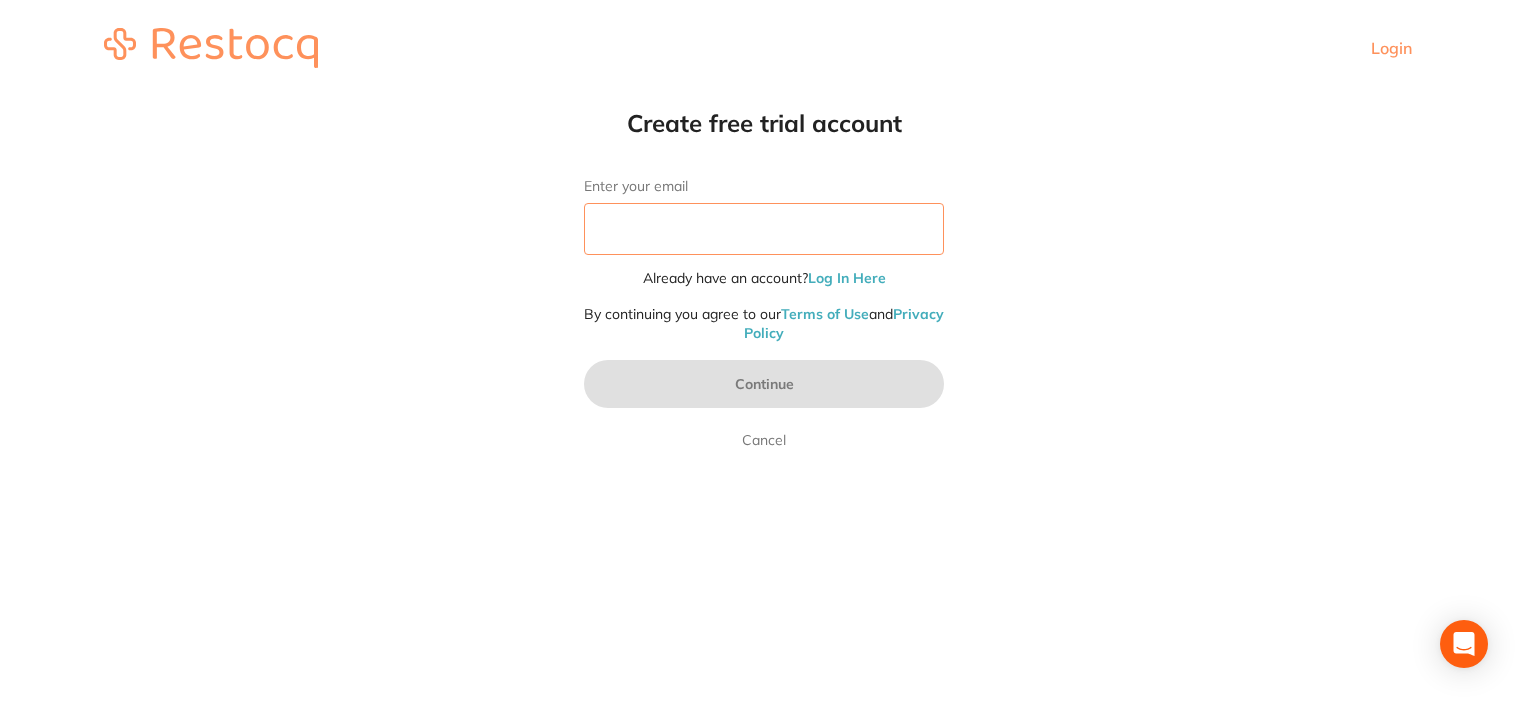 click on "Enter your email" at bounding box center [764, 229] 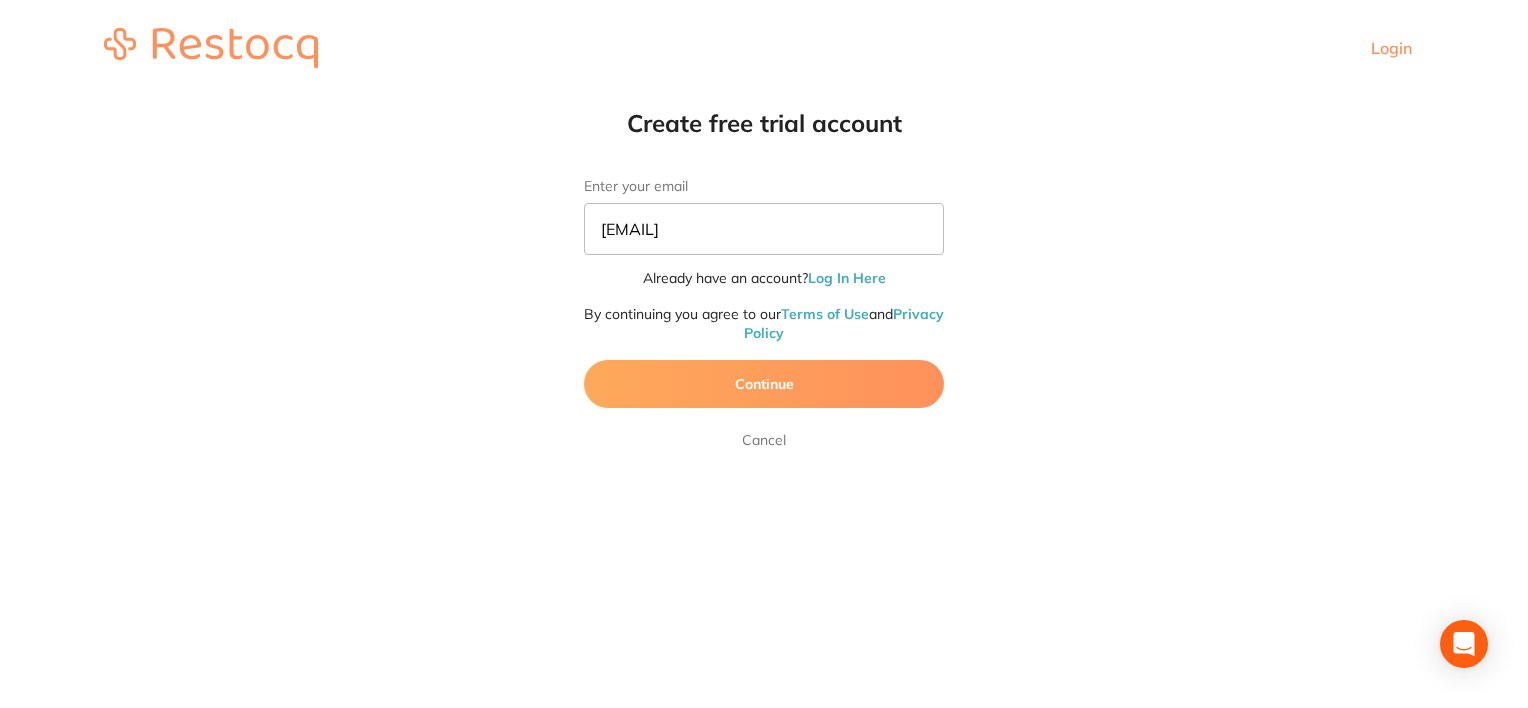 click on "Continue" at bounding box center [764, 384] 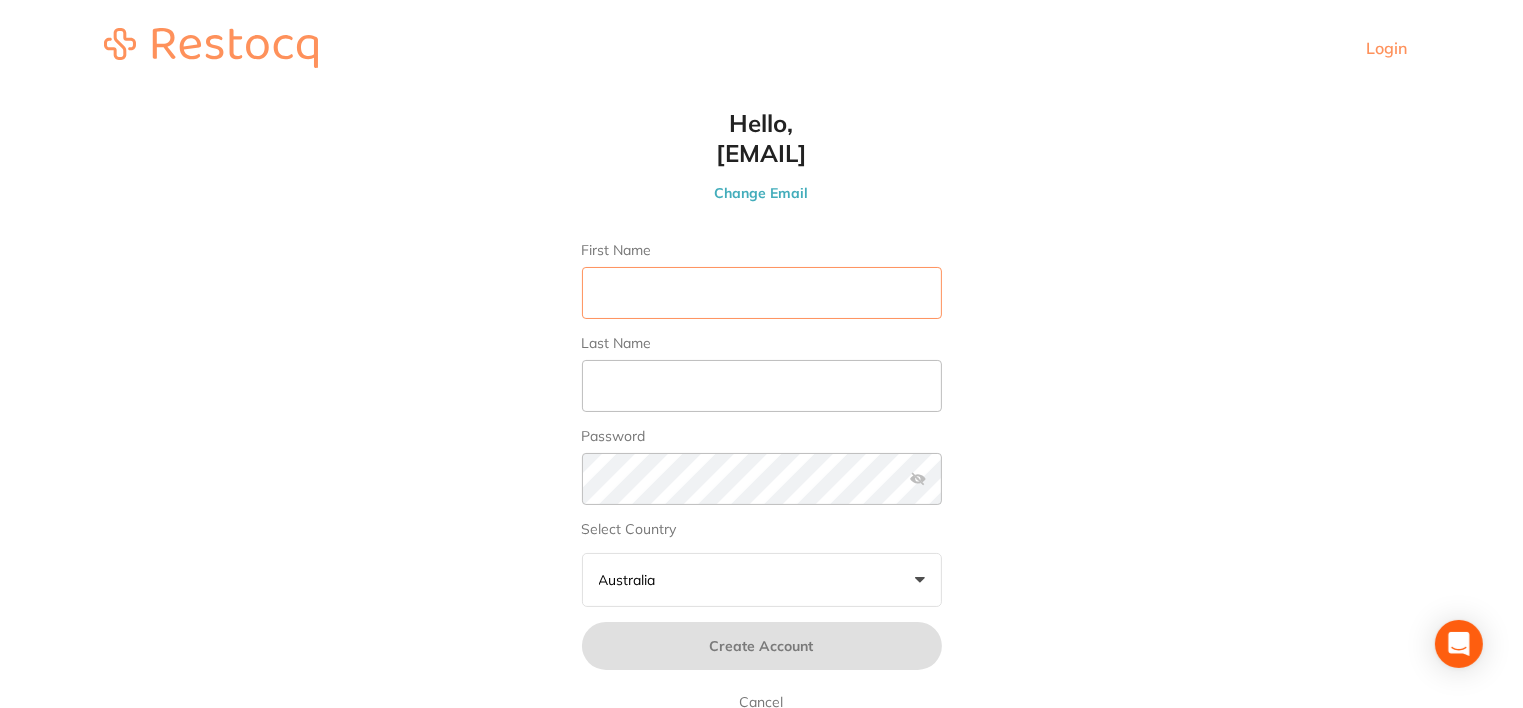 click on "First Name" at bounding box center (762, 293) 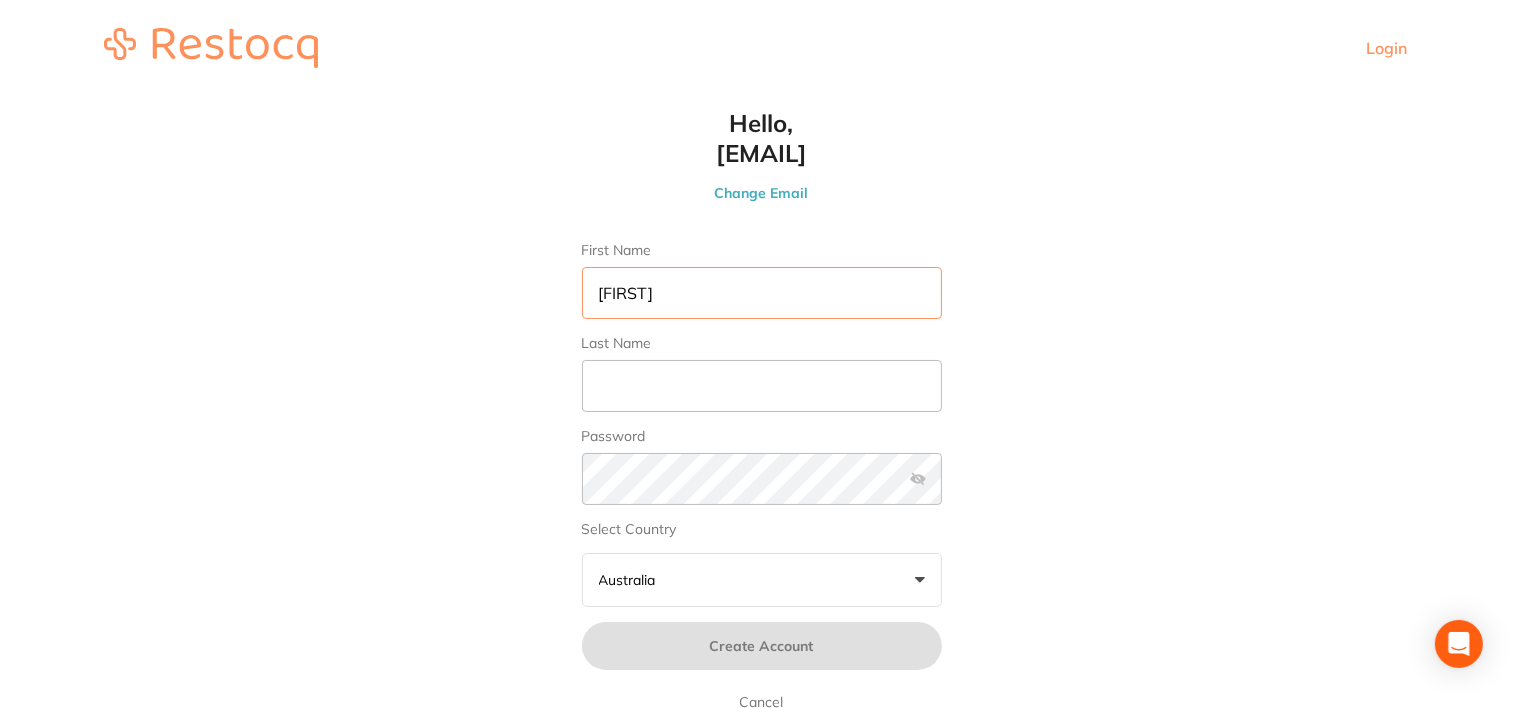 type on "[FIRST]" 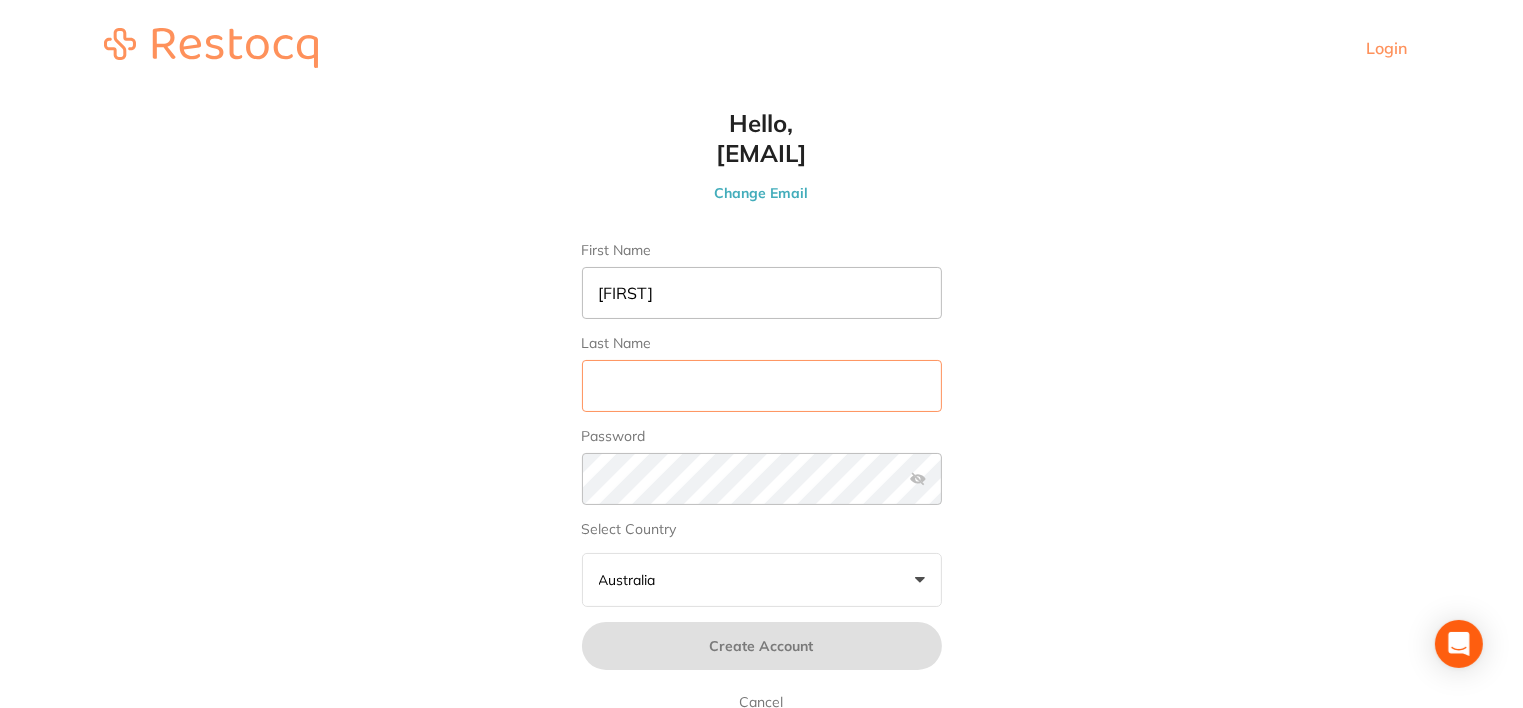 click on "Last Name" at bounding box center (762, 386) 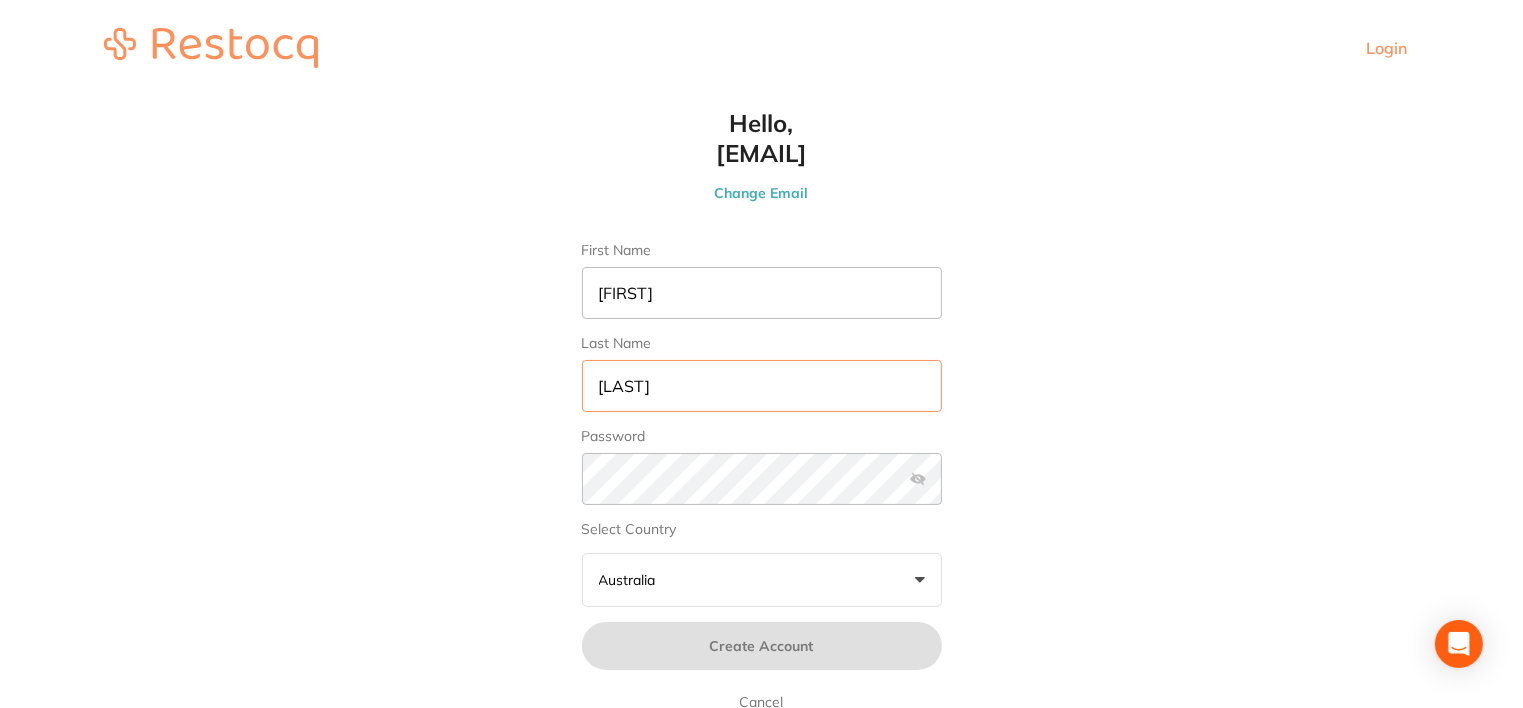 type on "[LAST]" 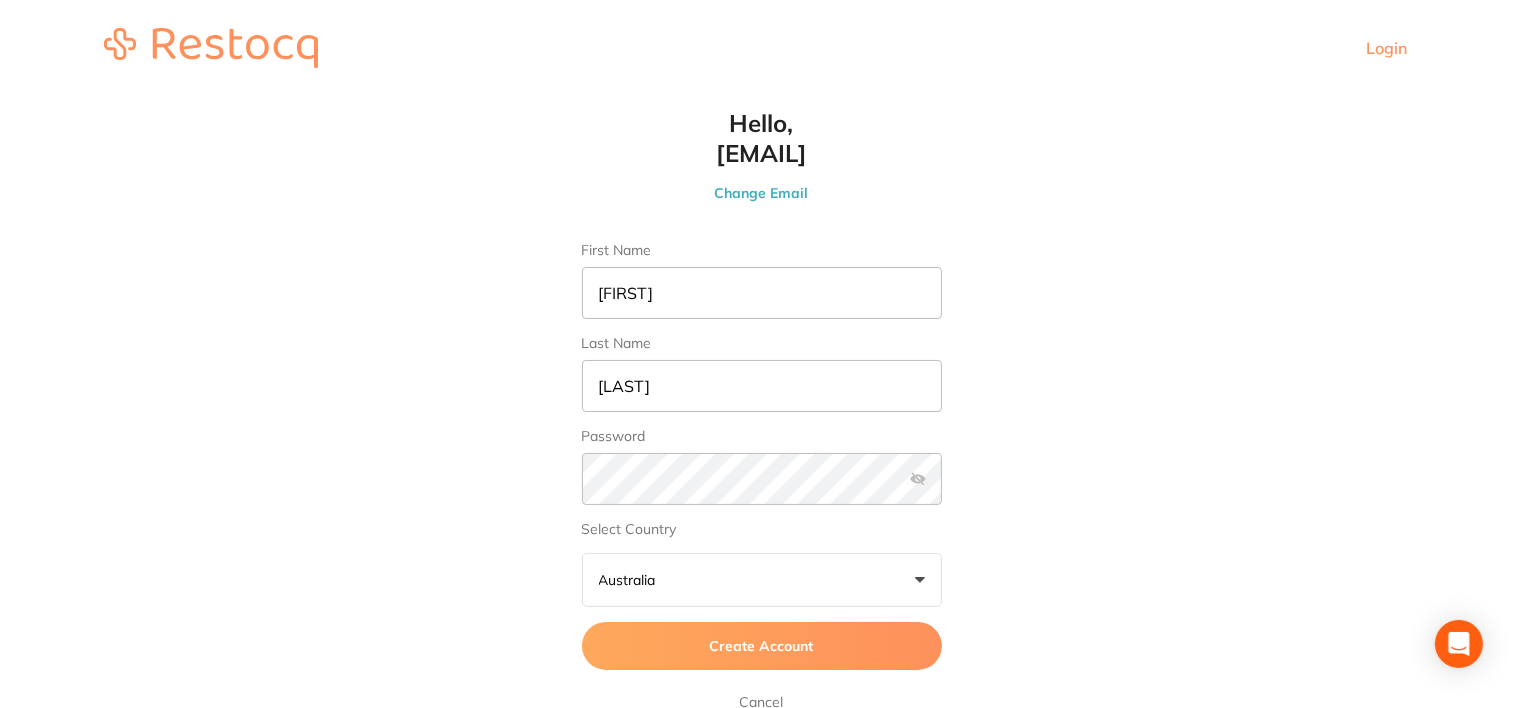 click at bounding box center [918, 479] 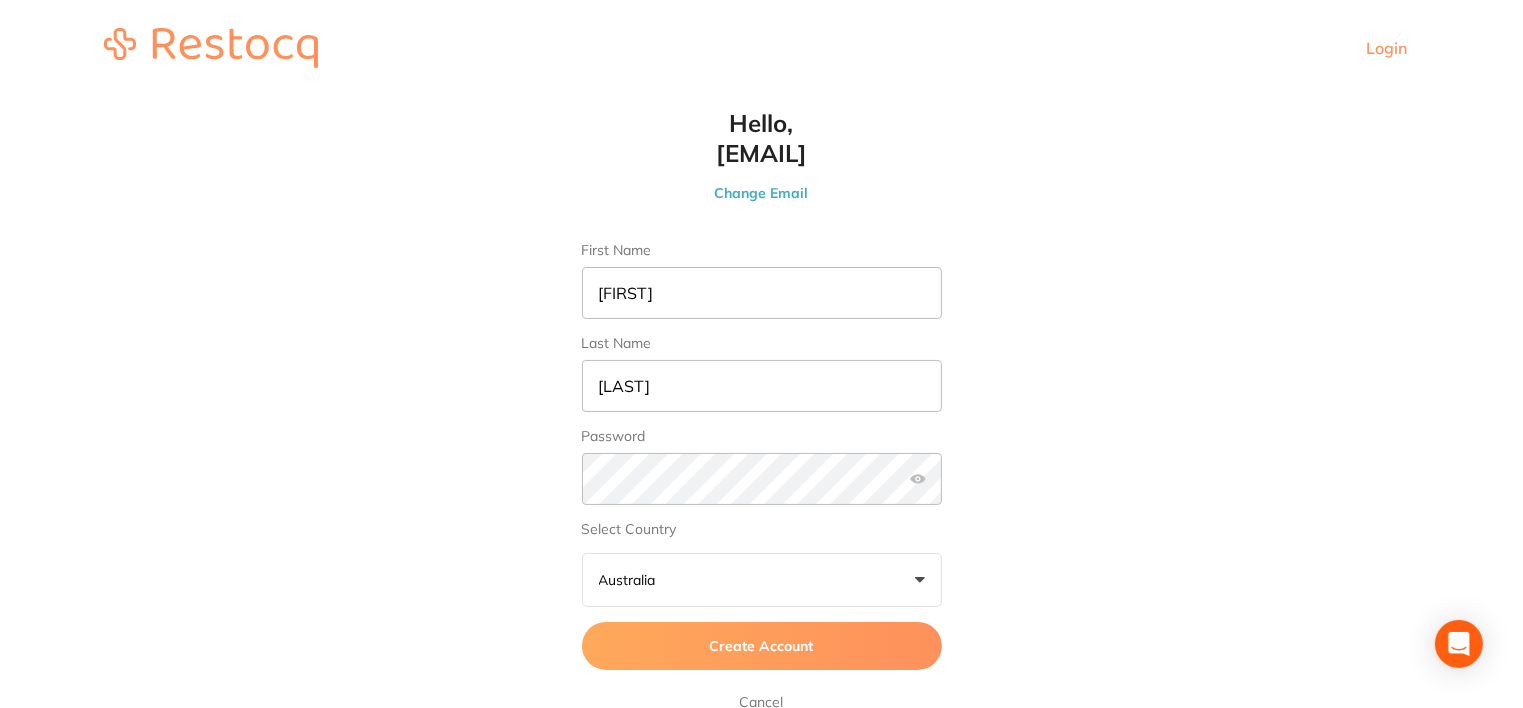 click on "[COUNTRY] +0" at bounding box center [762, 580] 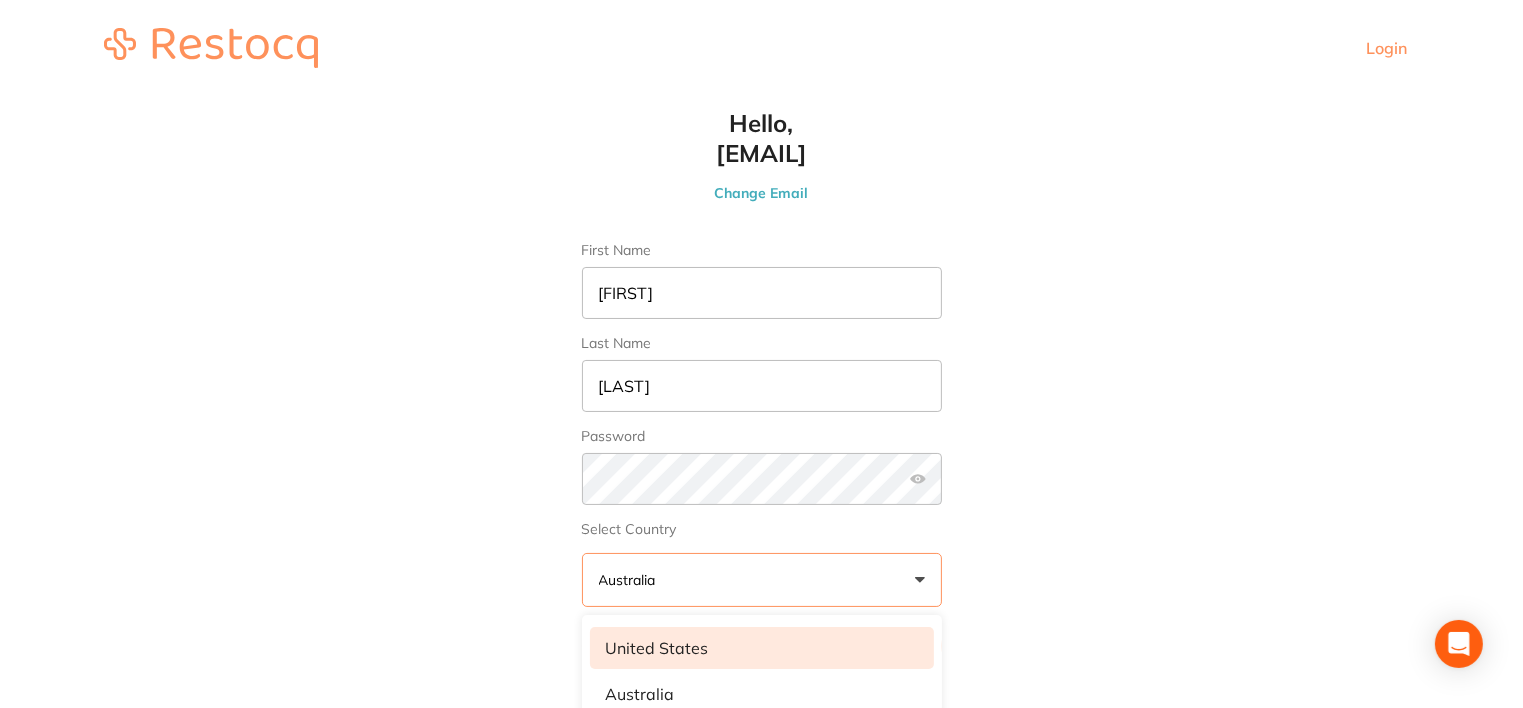 click on "United States" at bounding box center [762, 648] 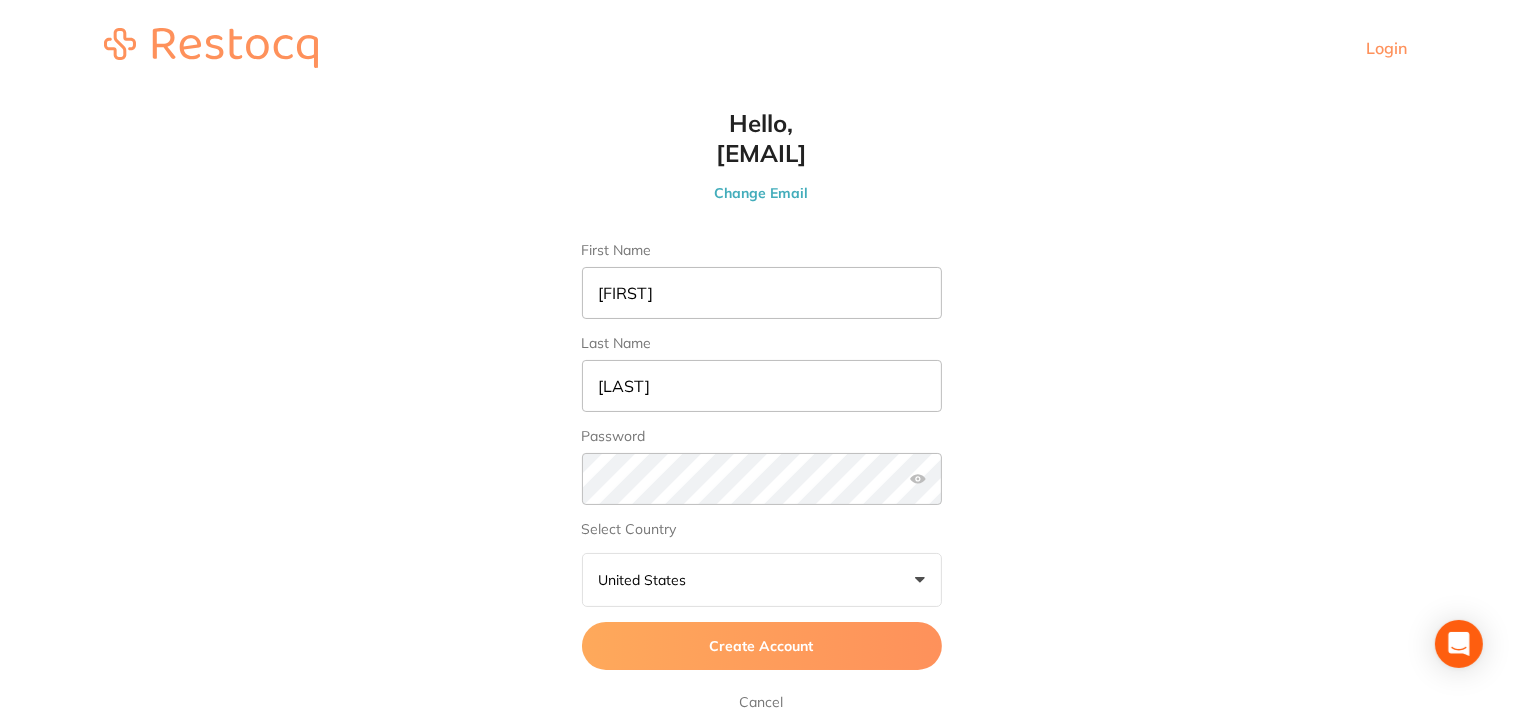 click on "Create Account" at bounding box center [762, 646] 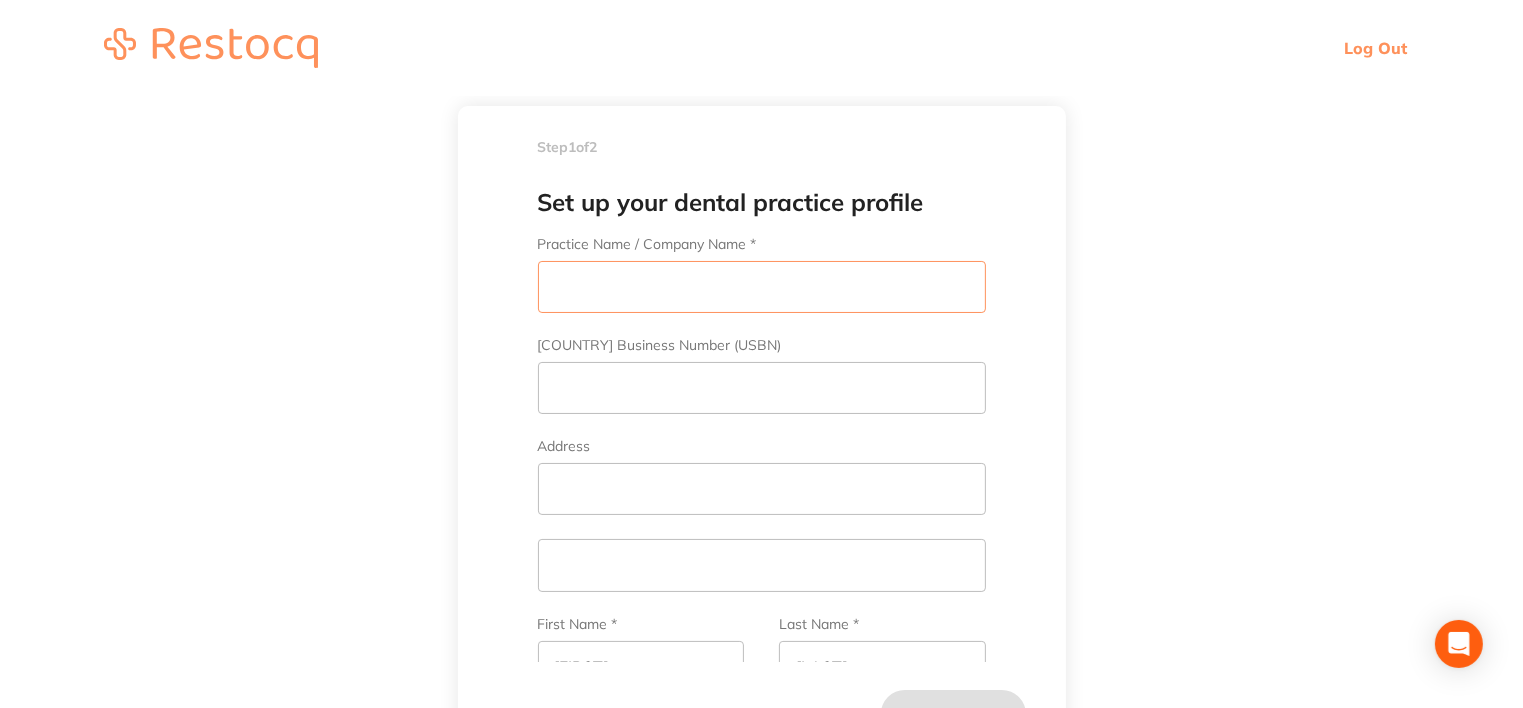 click on "Practice Name / Company Name *" at bounding box center [762, 287] 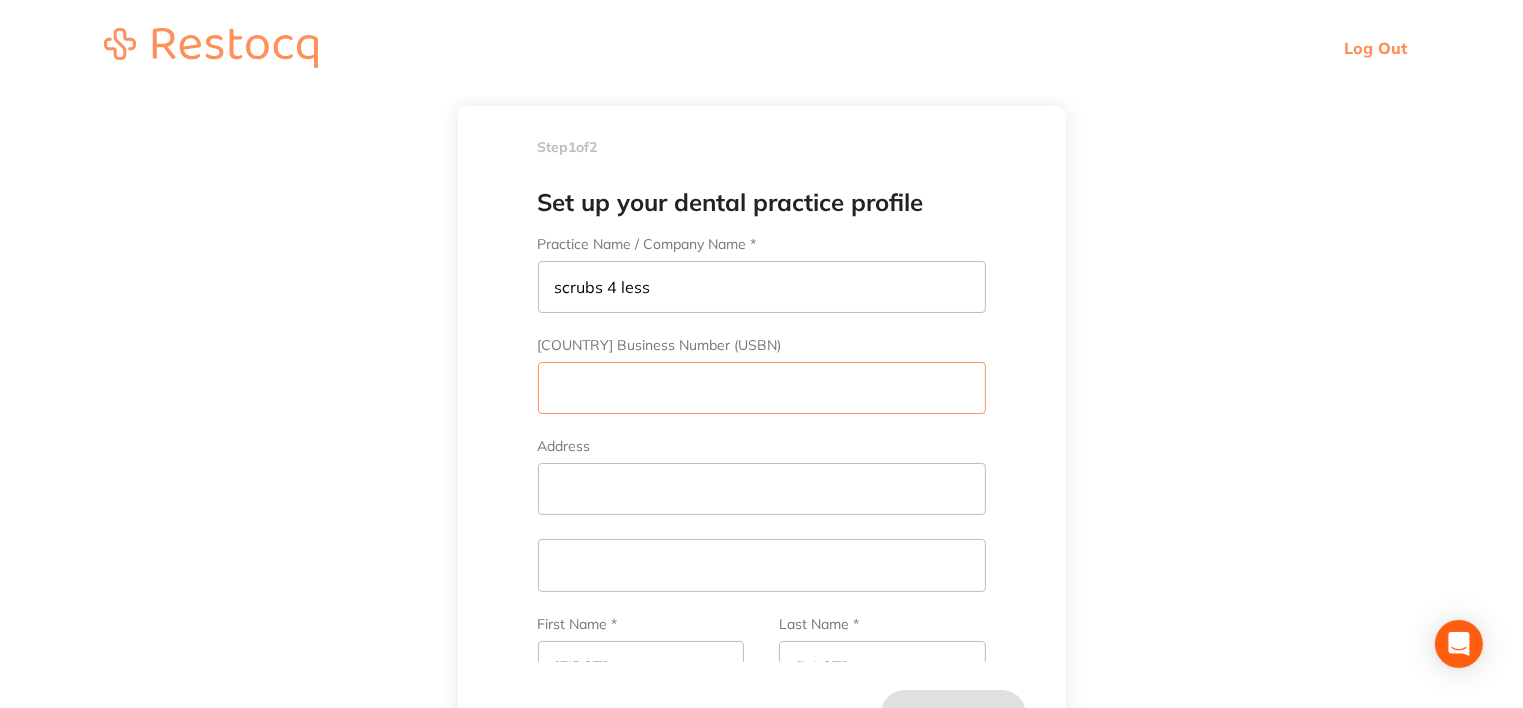 type on "scrubs 4 less" 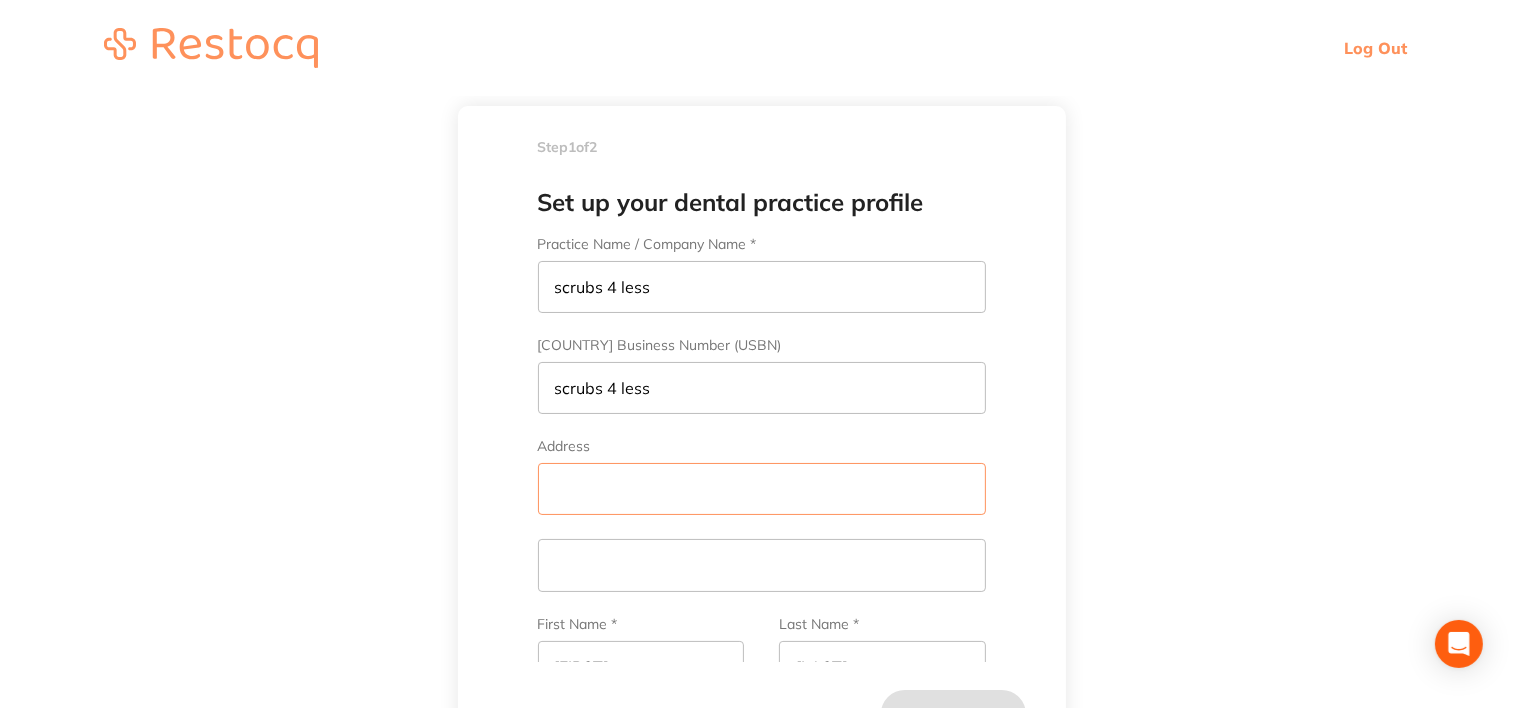 type on "[NUMBER] [STREET]" 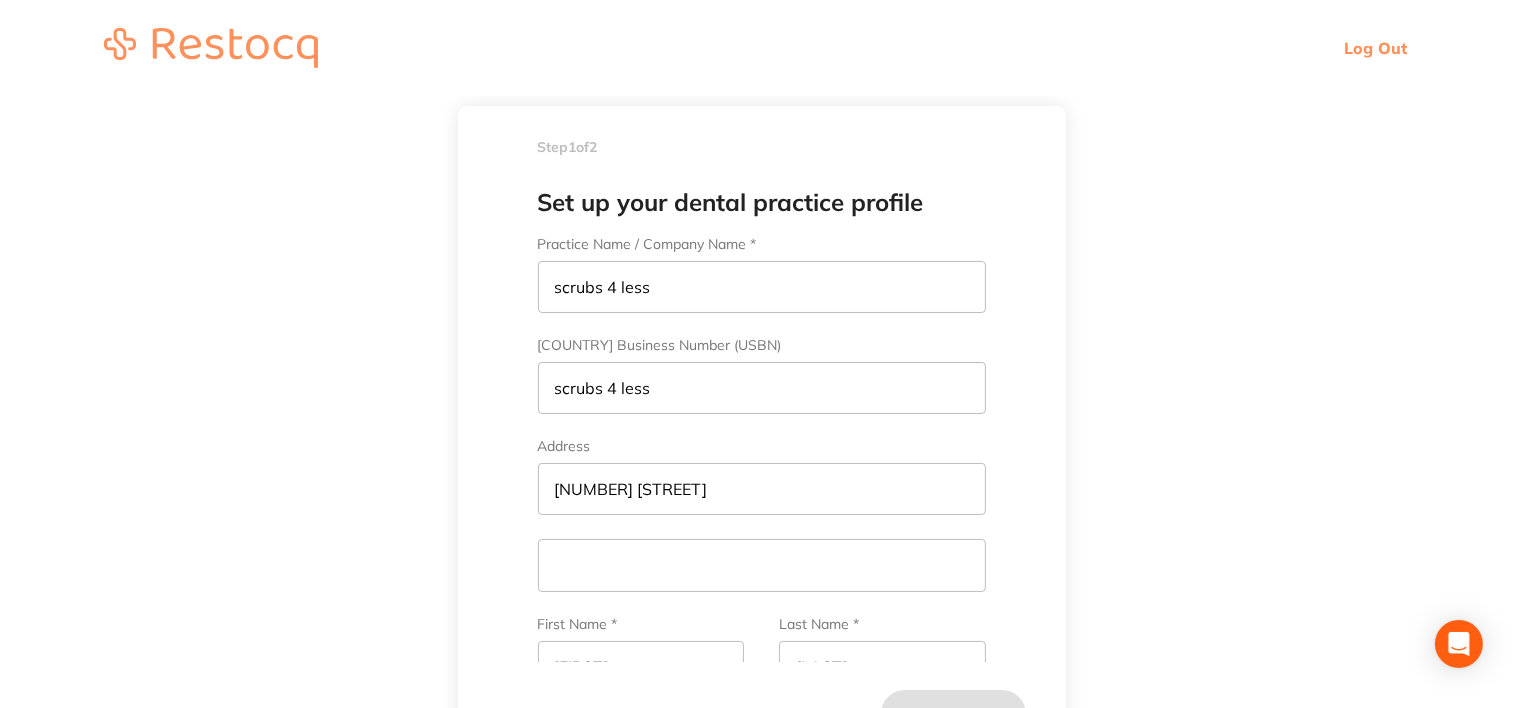 type on "[PHONE]" 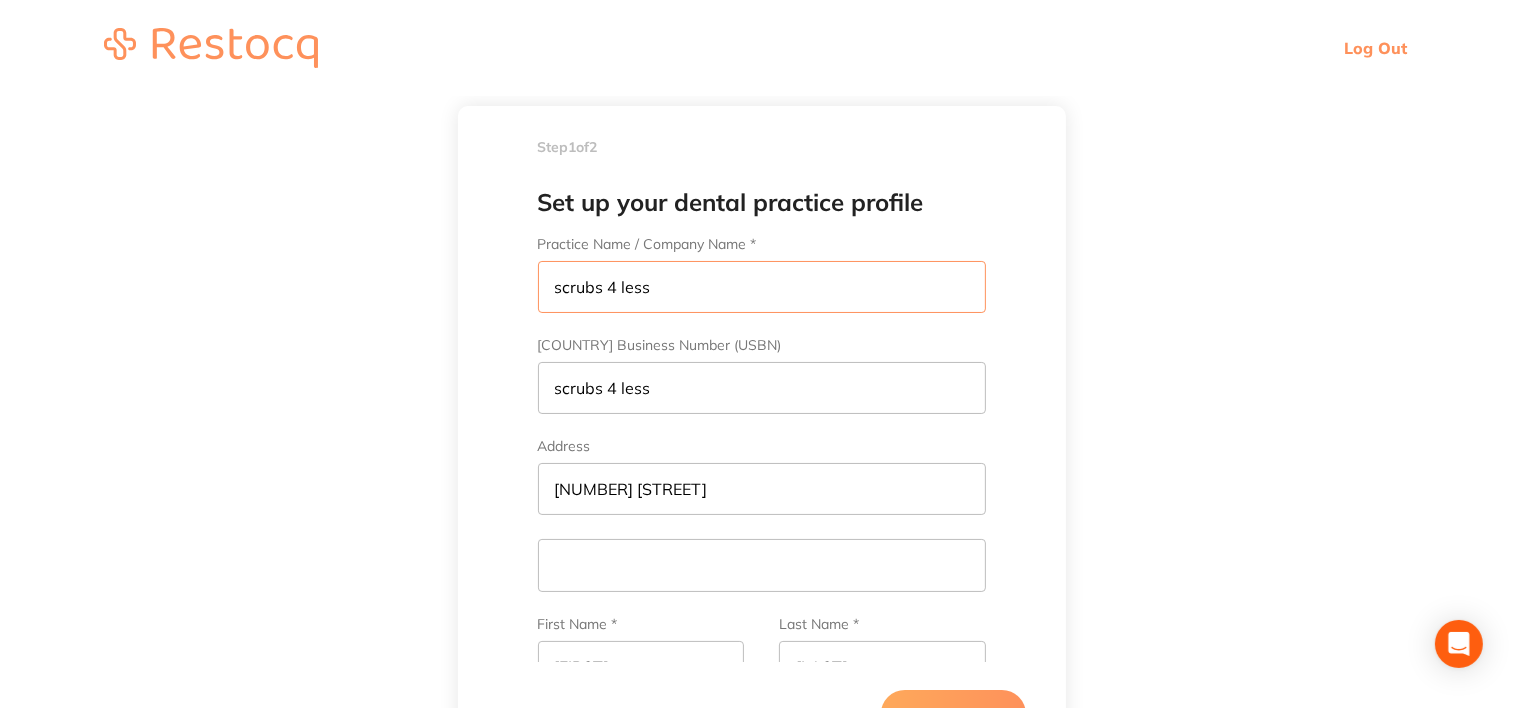 scroll, scrollTop: 64, scrollLeft: 0, axis: vertical 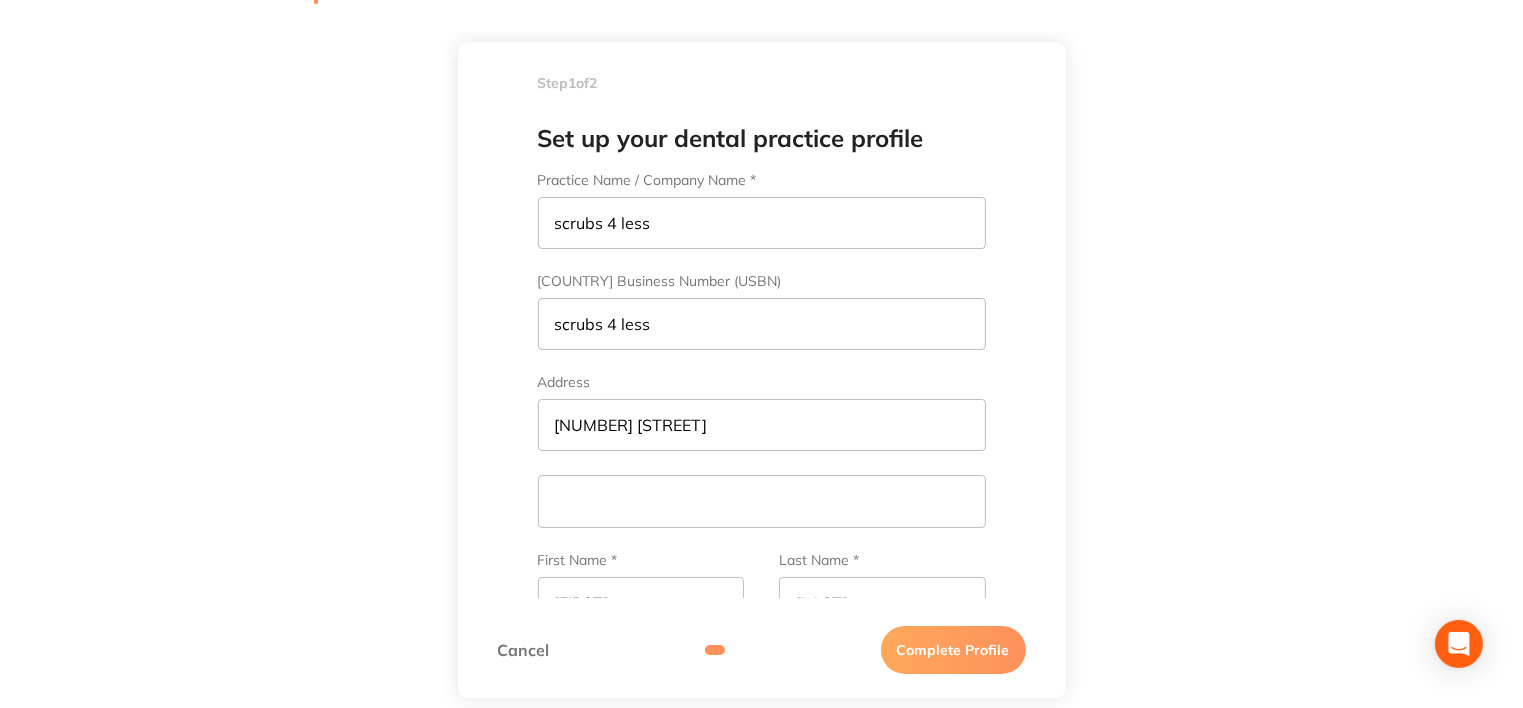 drag, startPoint x: 1068, startPoint y: 304, endPoint x: 1083, endPoint y: 500, distance: 196.57314 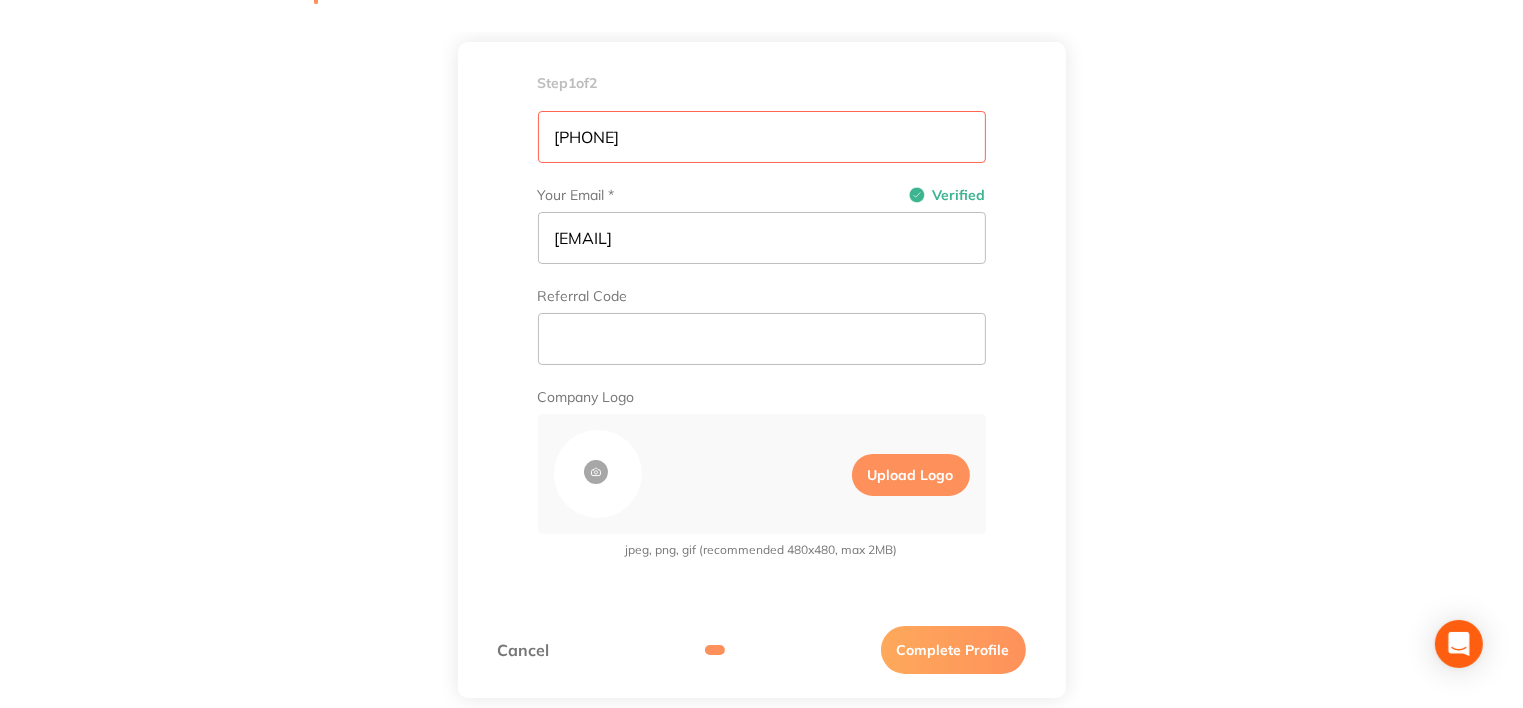 scroll, scrollTop: 572, scrollLeft: 0, axis: vertical 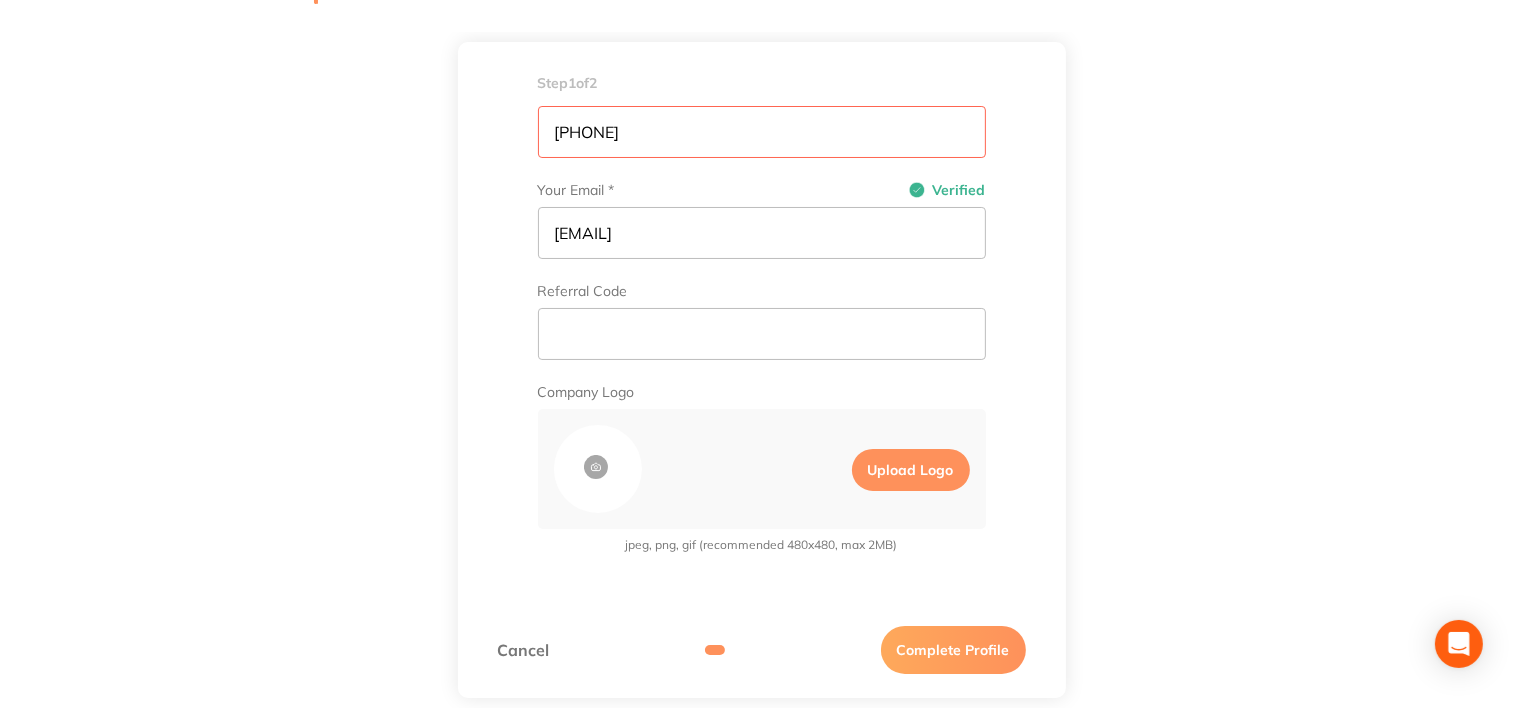 click on "Cancel Complete Profile" at bounding box center (762, 650) 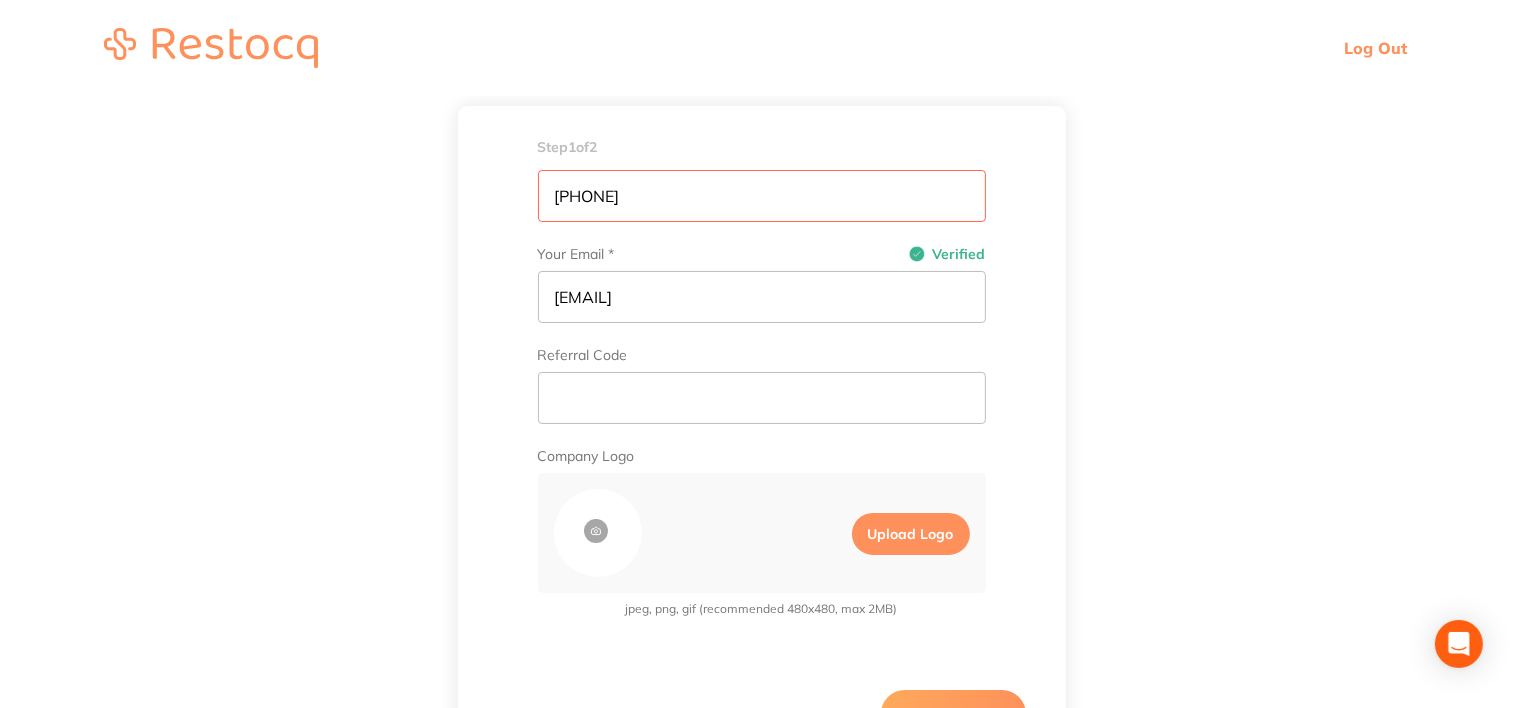 scroll, scrollTop: 64, scrollLeft: 0, axis: vertical 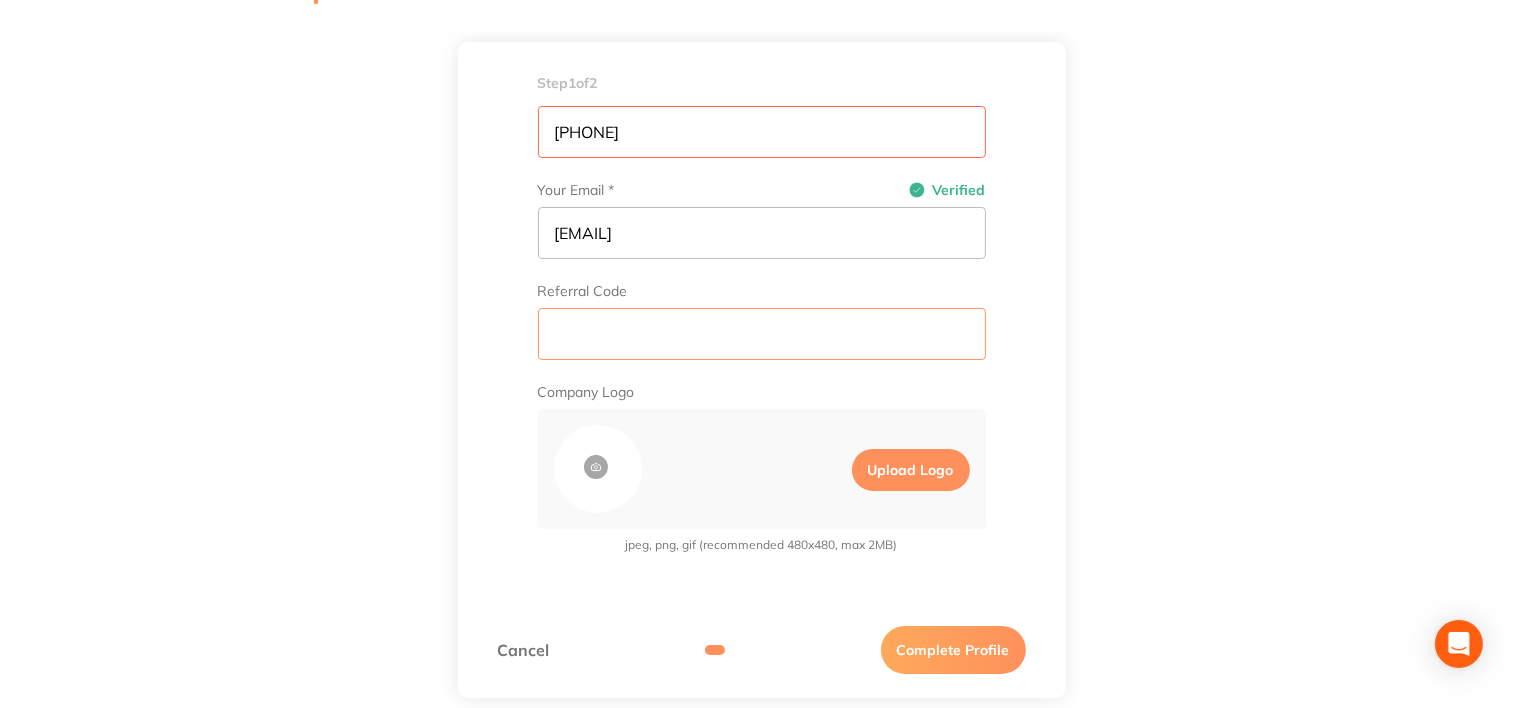 click at bounding box center [762, 334] 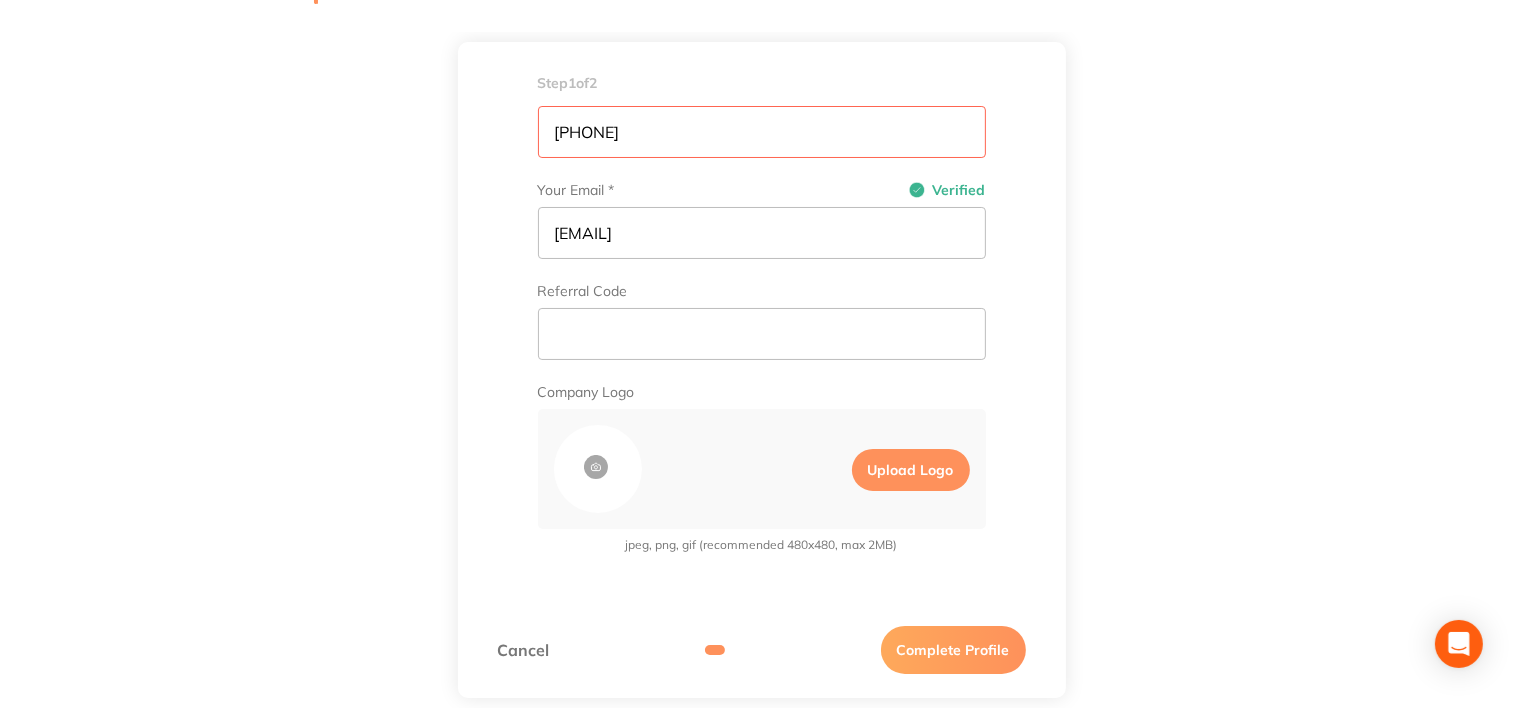 click at bounding box center (598, 469) 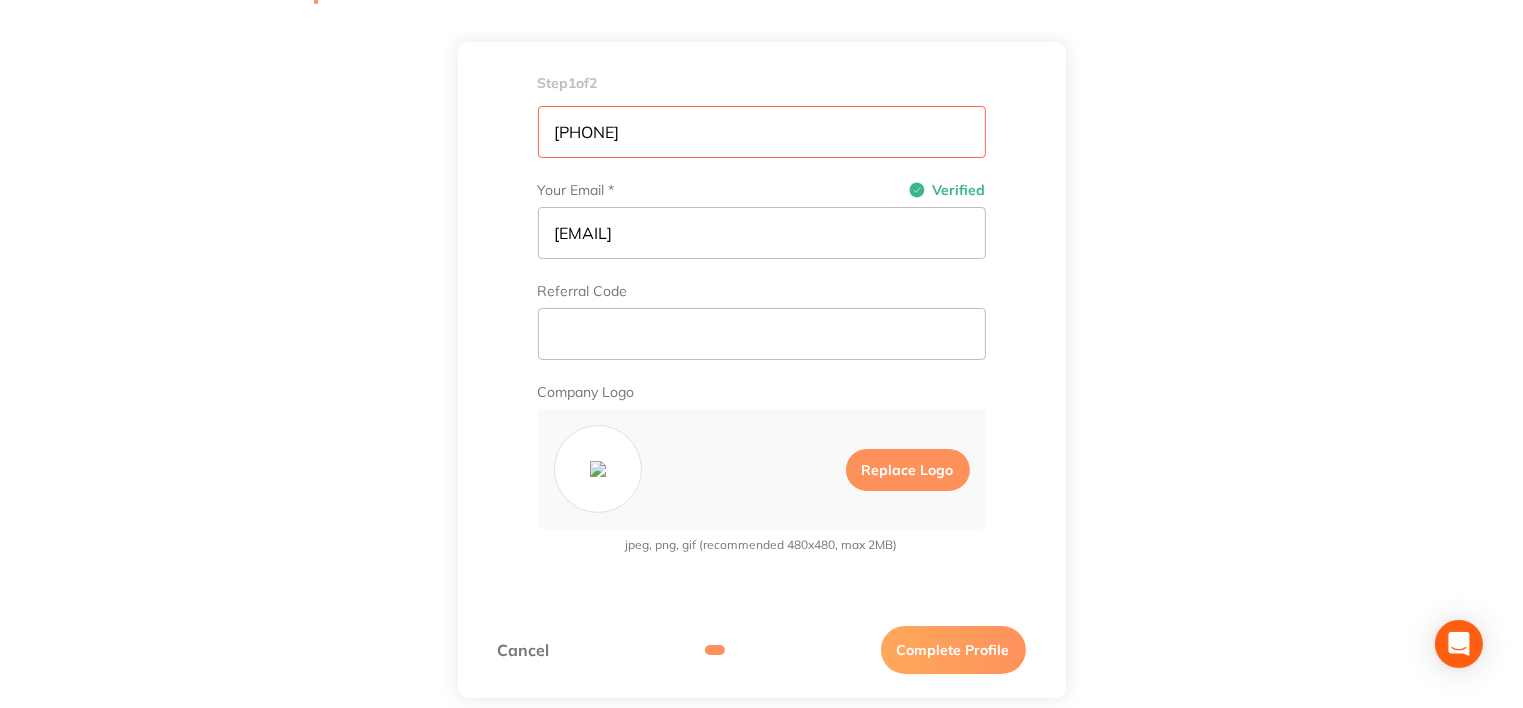 click on "Complete Profile" at bounding box center (953, 650) 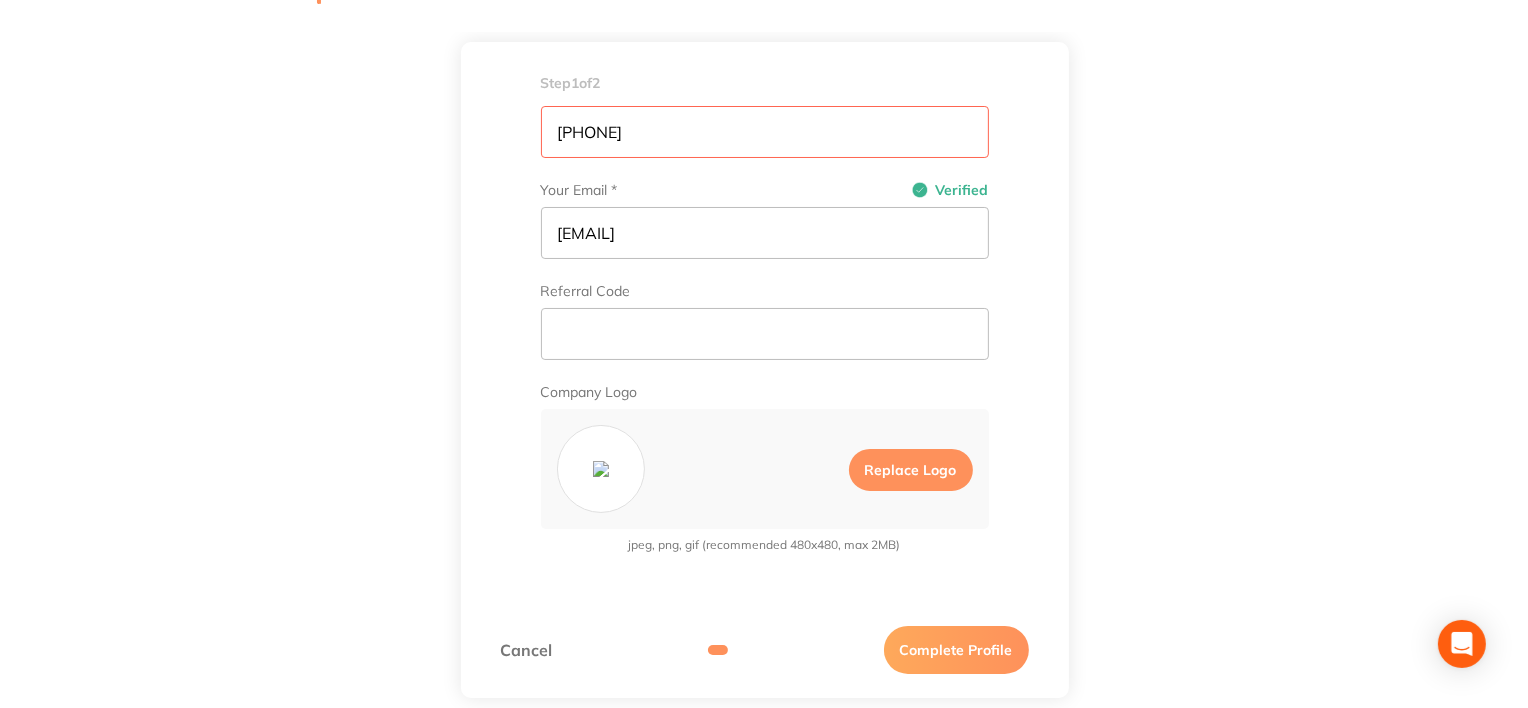 scroll, scrollTop: 0, scrollLeft: 0, axis: both 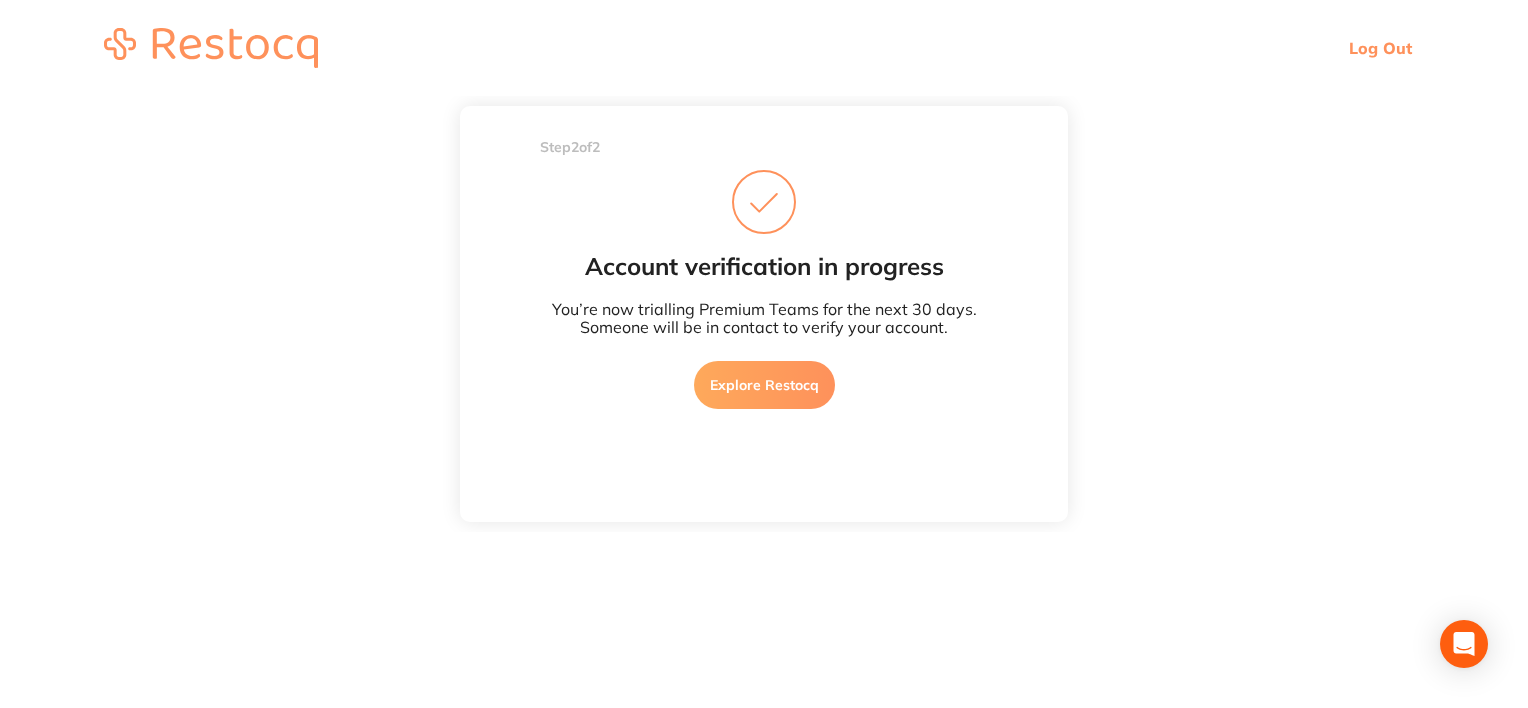 click on "Explore Restocq" at bounding box center (764, 385) 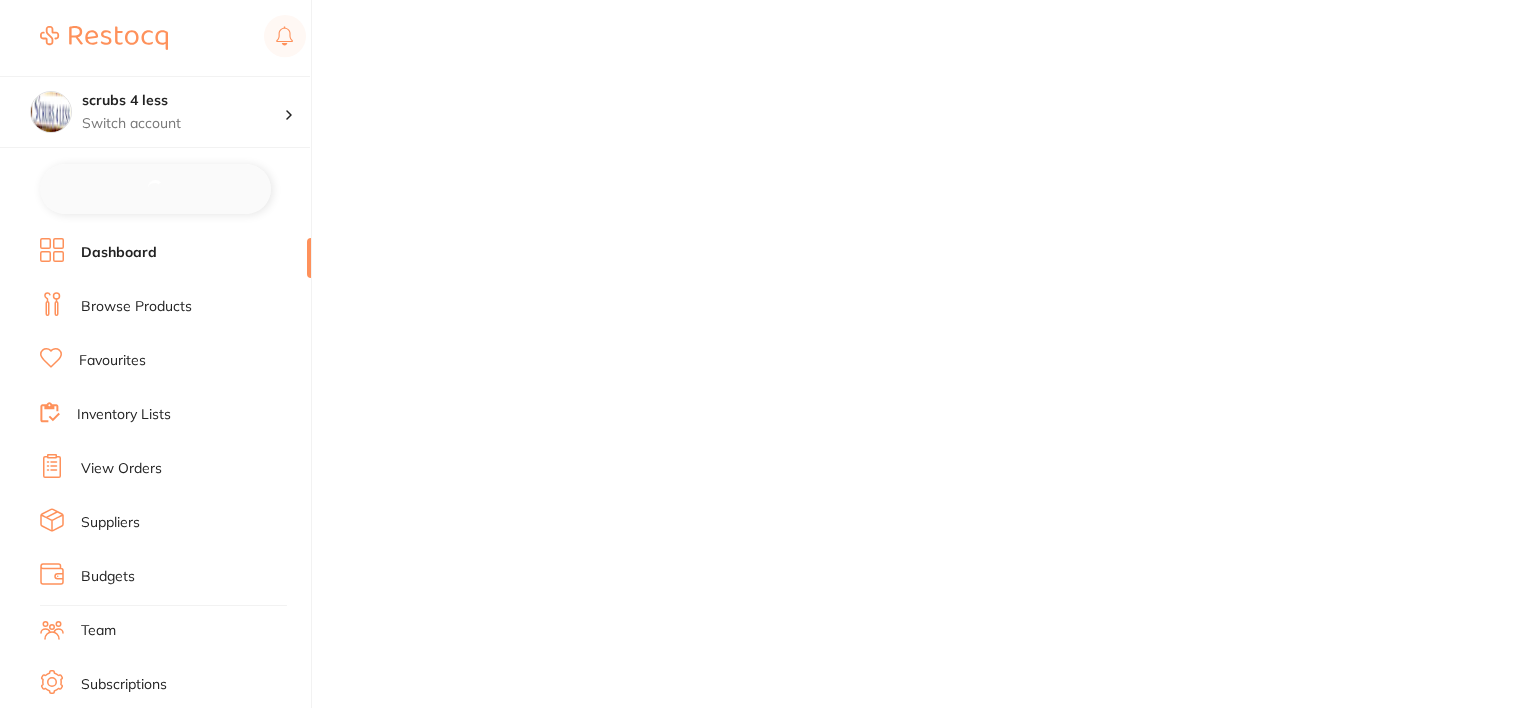 scroll, scrollTop: 0, scrollLeft: 0, axis: both 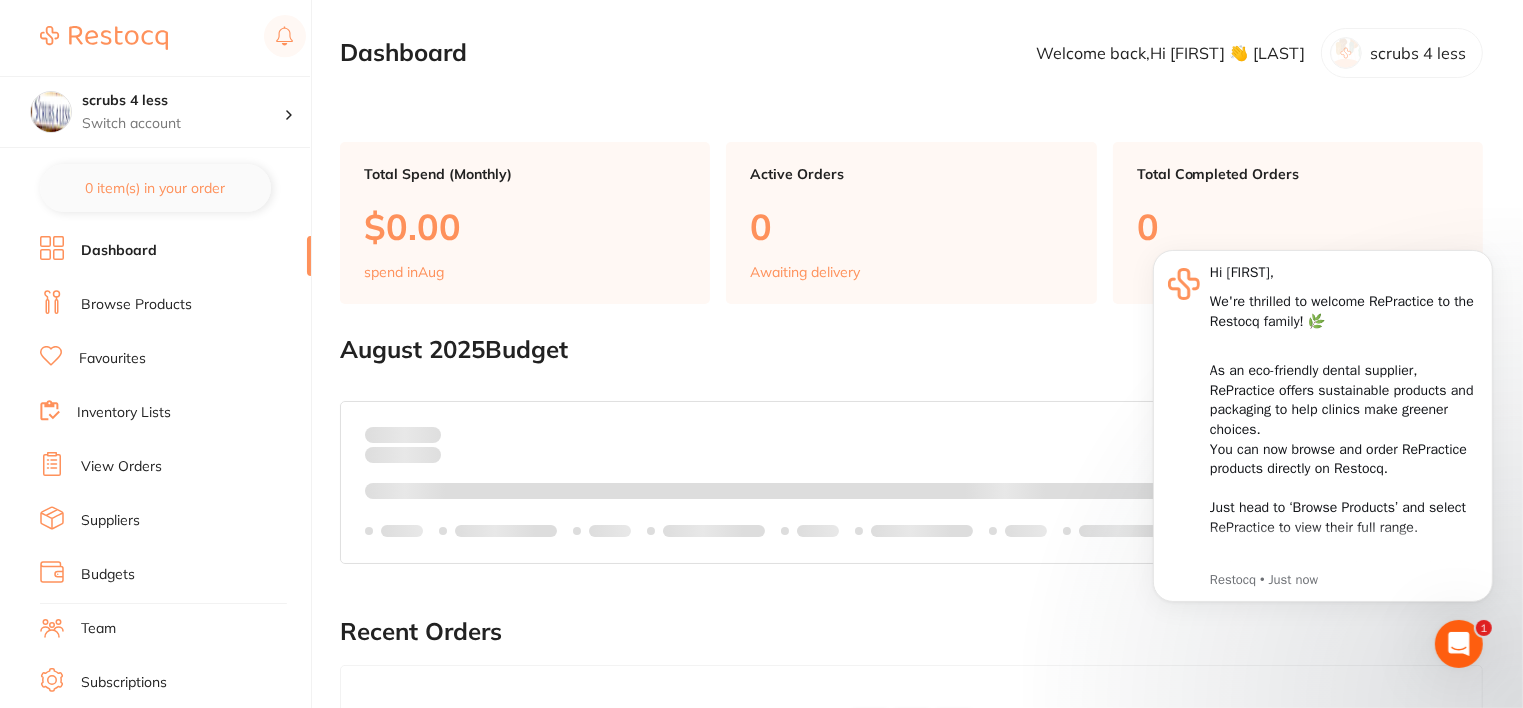 click on "Browse Products" at bounding box center (136, 305) 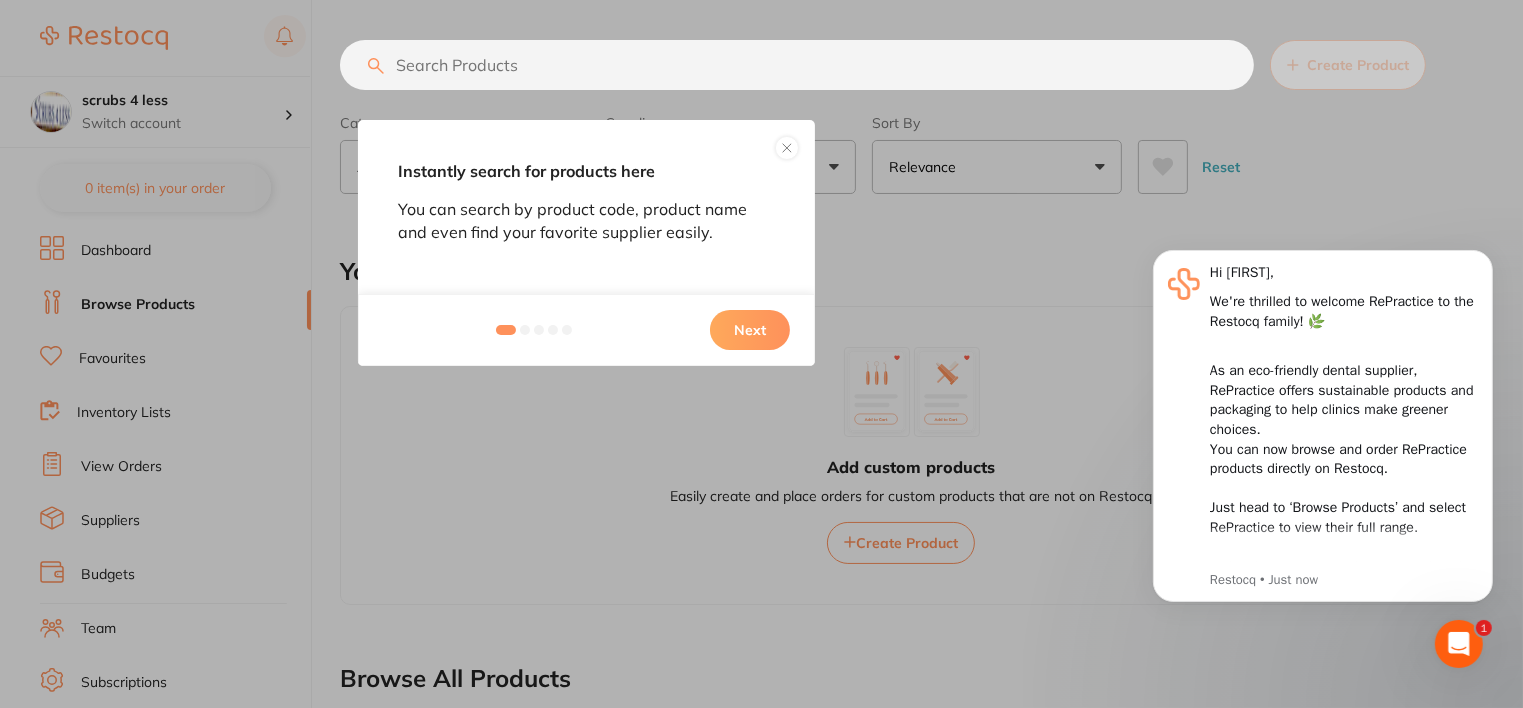 scroll, scrollTop: 0, scrollLeft: 0, axis: both 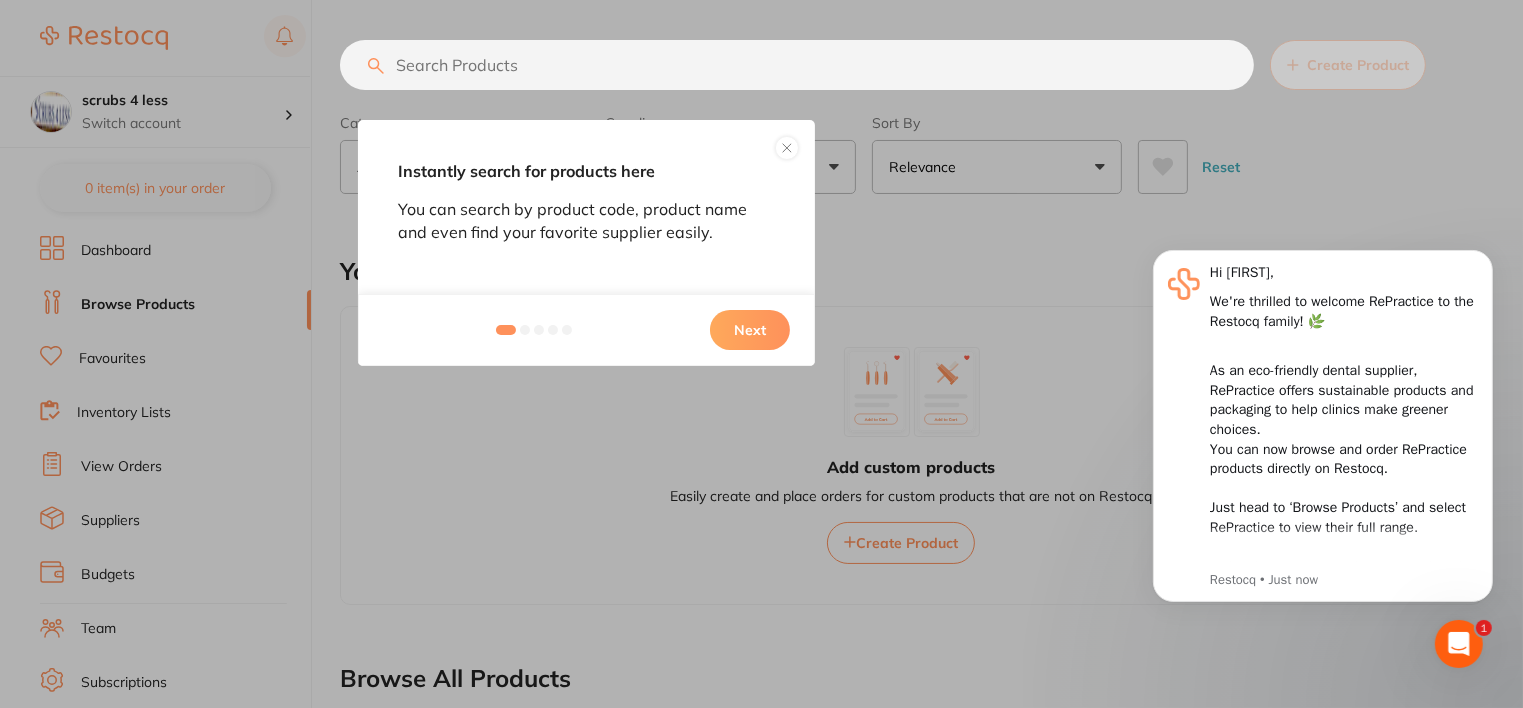 click on "Instantly search for products here You can search by product code, product name and even find your favorite supplier easily. Next" at bounding box center [761, 354] 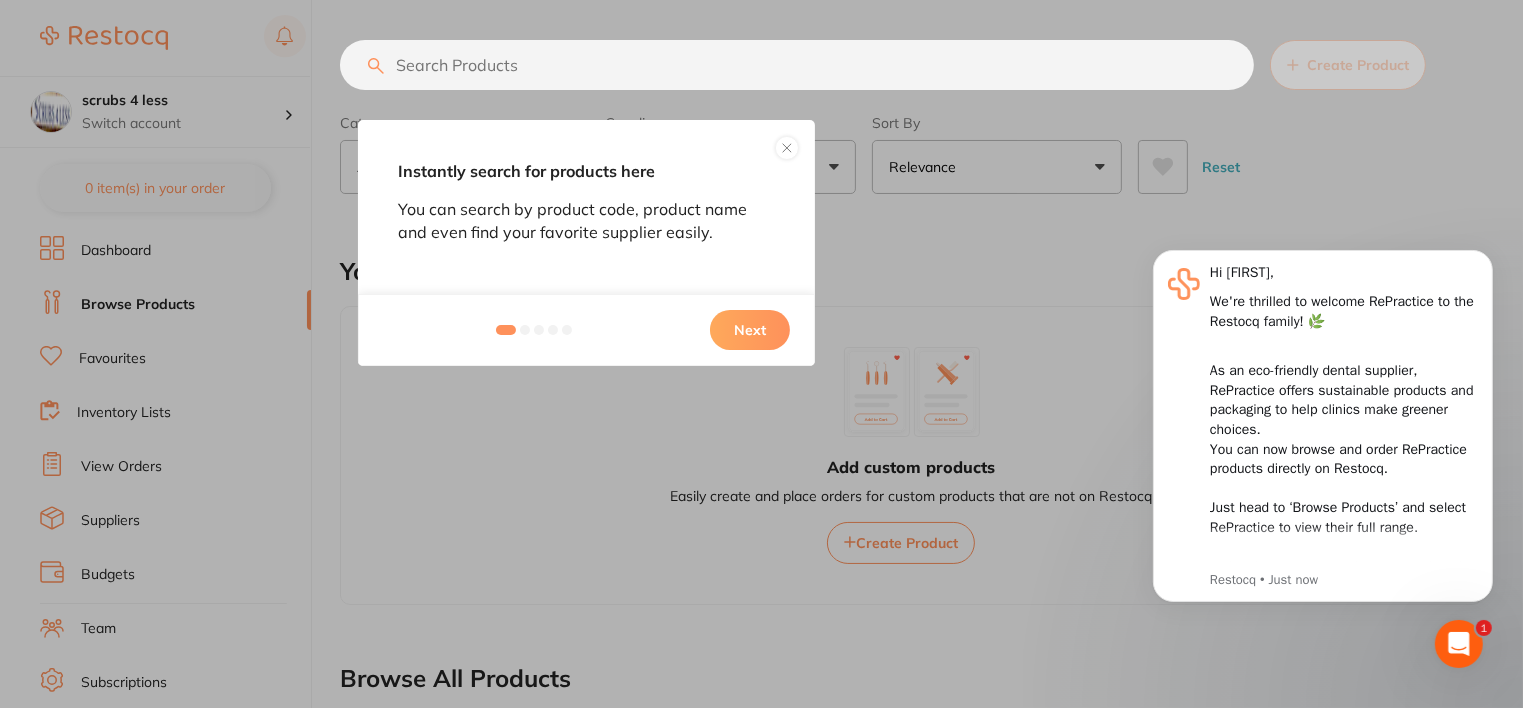 scroll, scrollTop: 0, scrollLeft: 0, axis: both 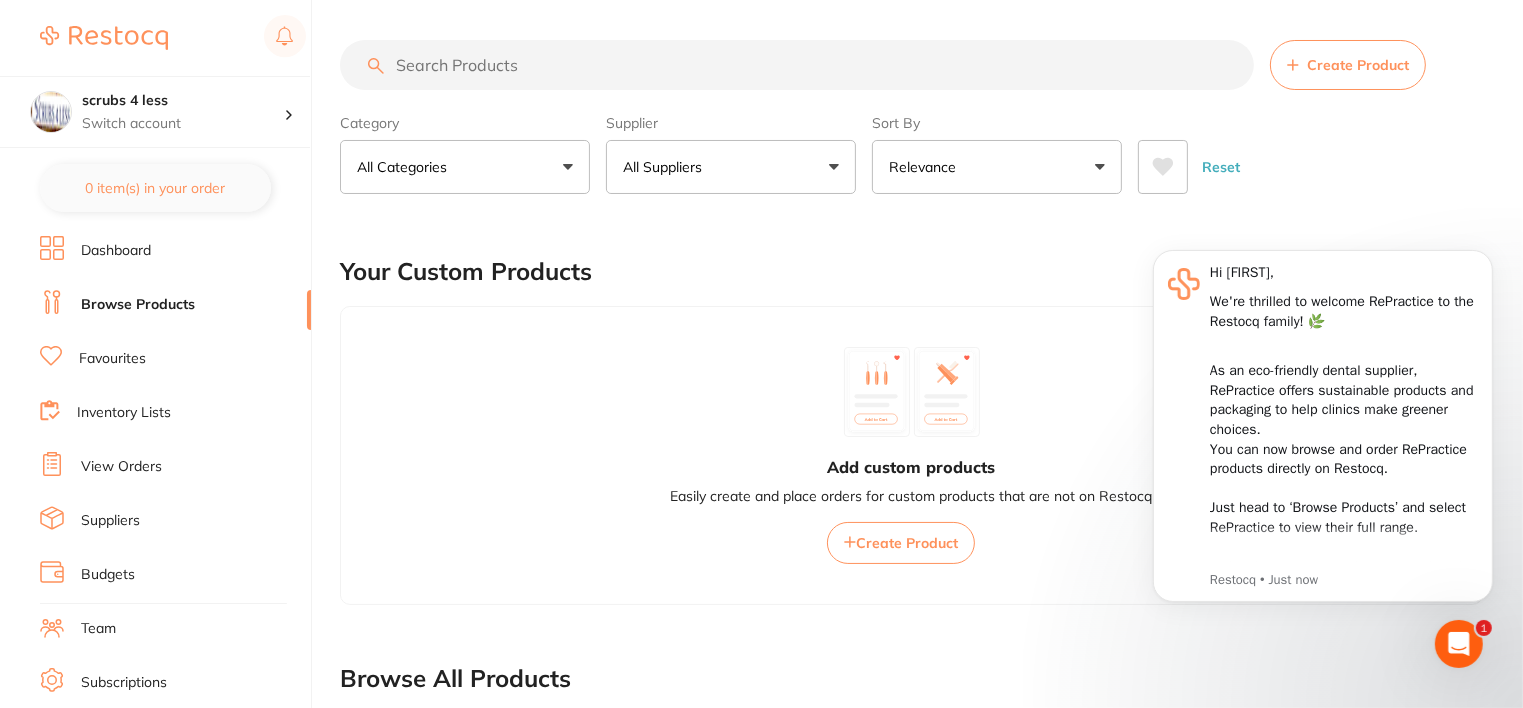 click on "Hi teresa, We're thrilled to welcome RePractice to the Restocq family! 🌿 As an eco-friendly dental supplier, RePractice offers sustainable products and packaging to help clinics make greener choices. You can now browse and order RePractice products directly on Restocq. Just head to ‘Browse Products’ and select RePractice to view their full range. Let’s take a step toward a greener dental industry—one order at a time. Restocq • Just now" 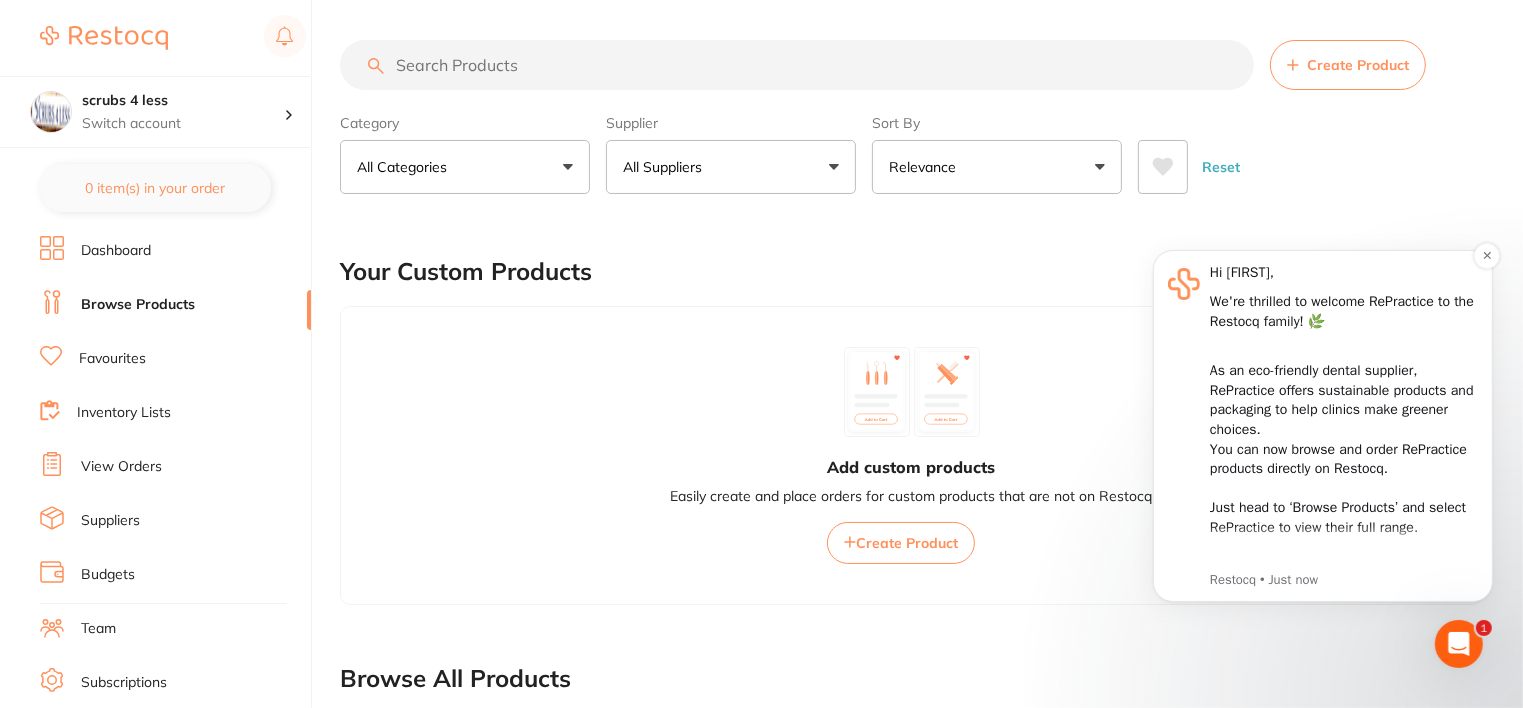 click on "Hi teresa, We're thrilled to welcome RePractice to the Restocq family! 🌿 As an eco-friendly dental supplier, RePractice offers sustainable products and packaging to help clinics make greener choices. You can now browse and order RePractice products directly on Restocq. Just head to ‘Browse Products’ and select RePractice to view their full range. Let’s take a step toward a greener dental industry—one order at a time." at bounding box center [1343, 568] 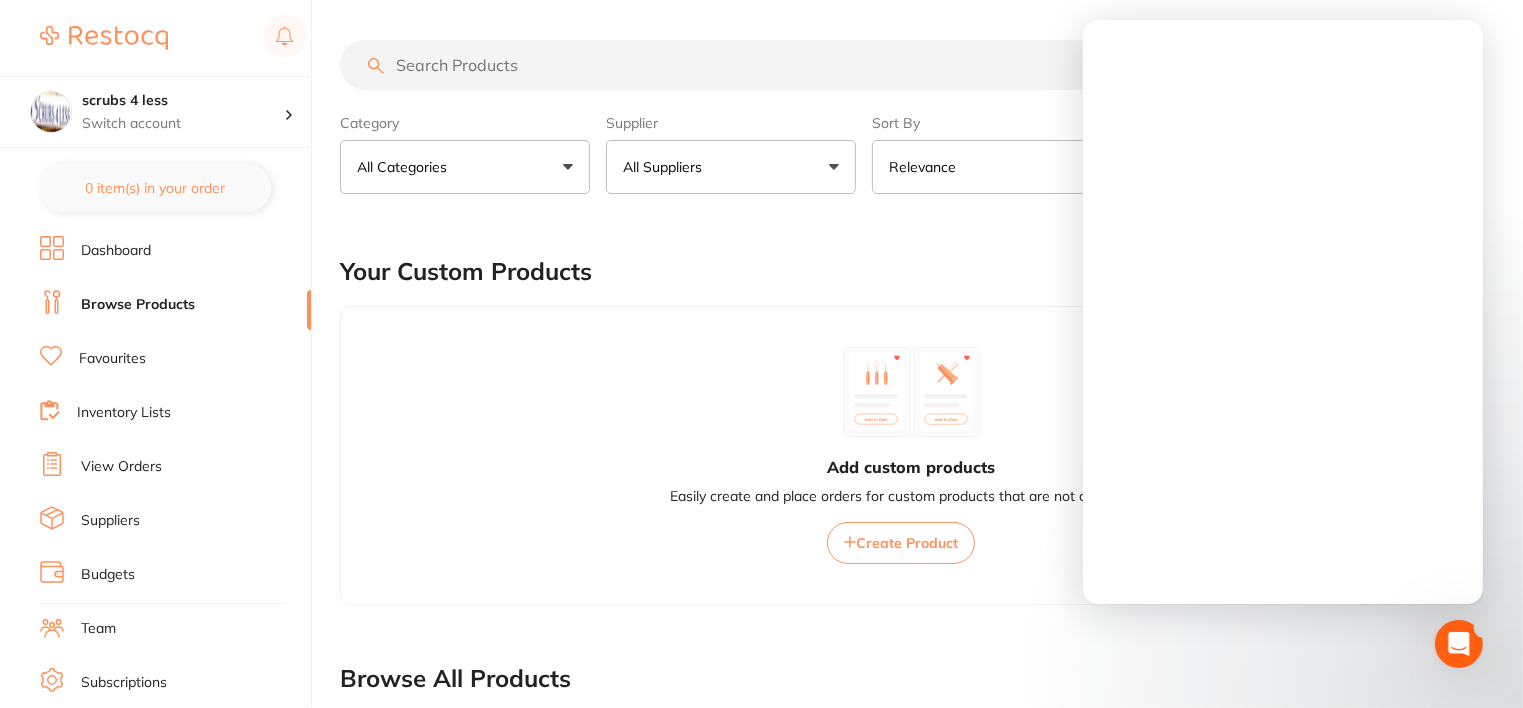 scroll, scrollTop: 0, scrollLeft: 0, axis: both 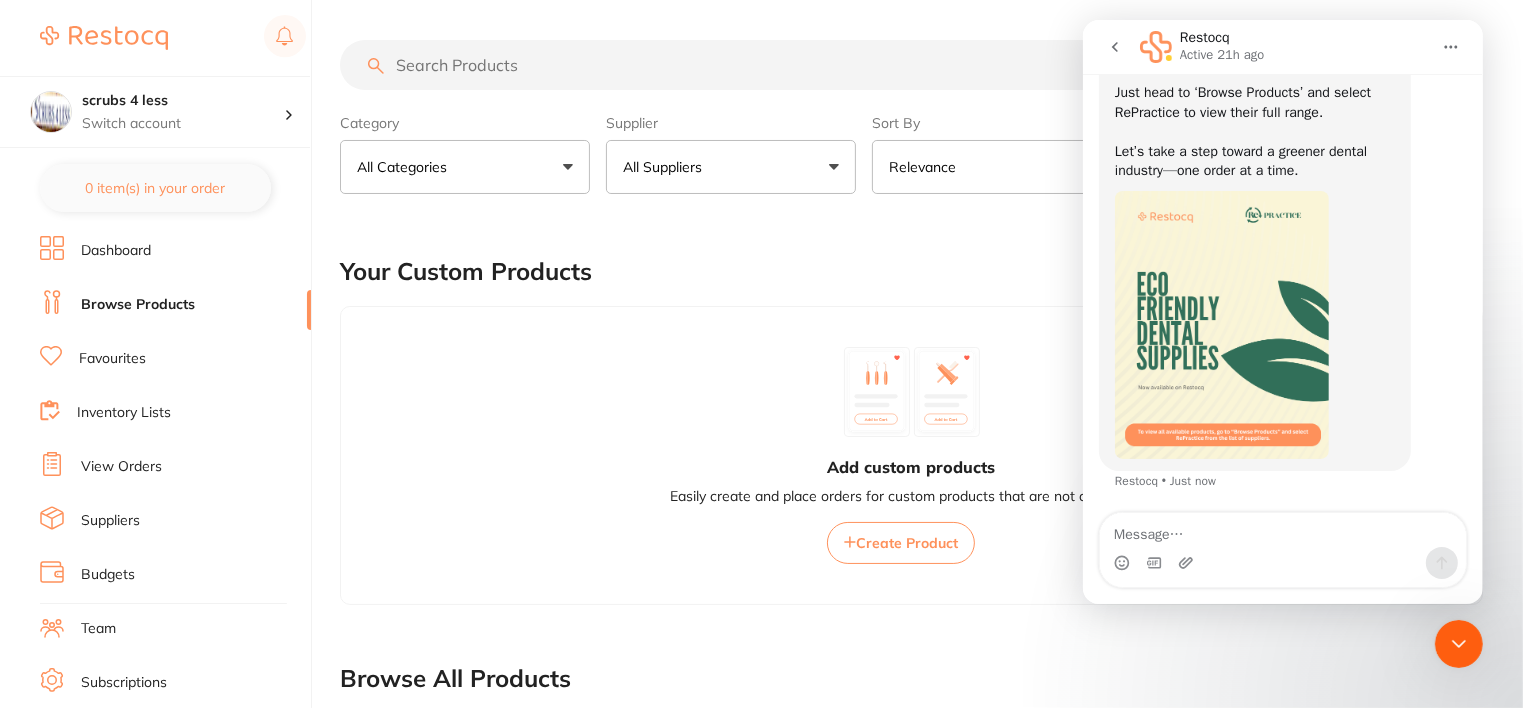click 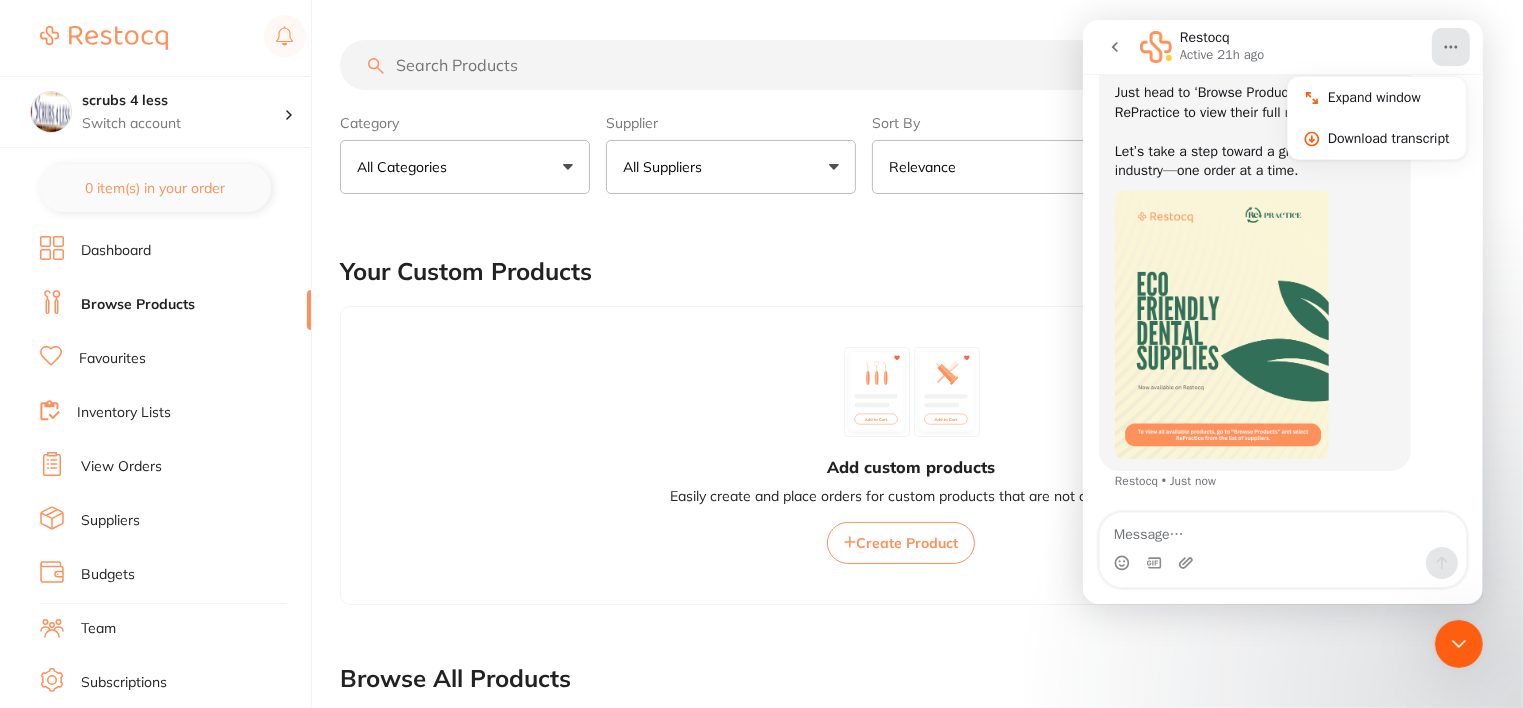 click 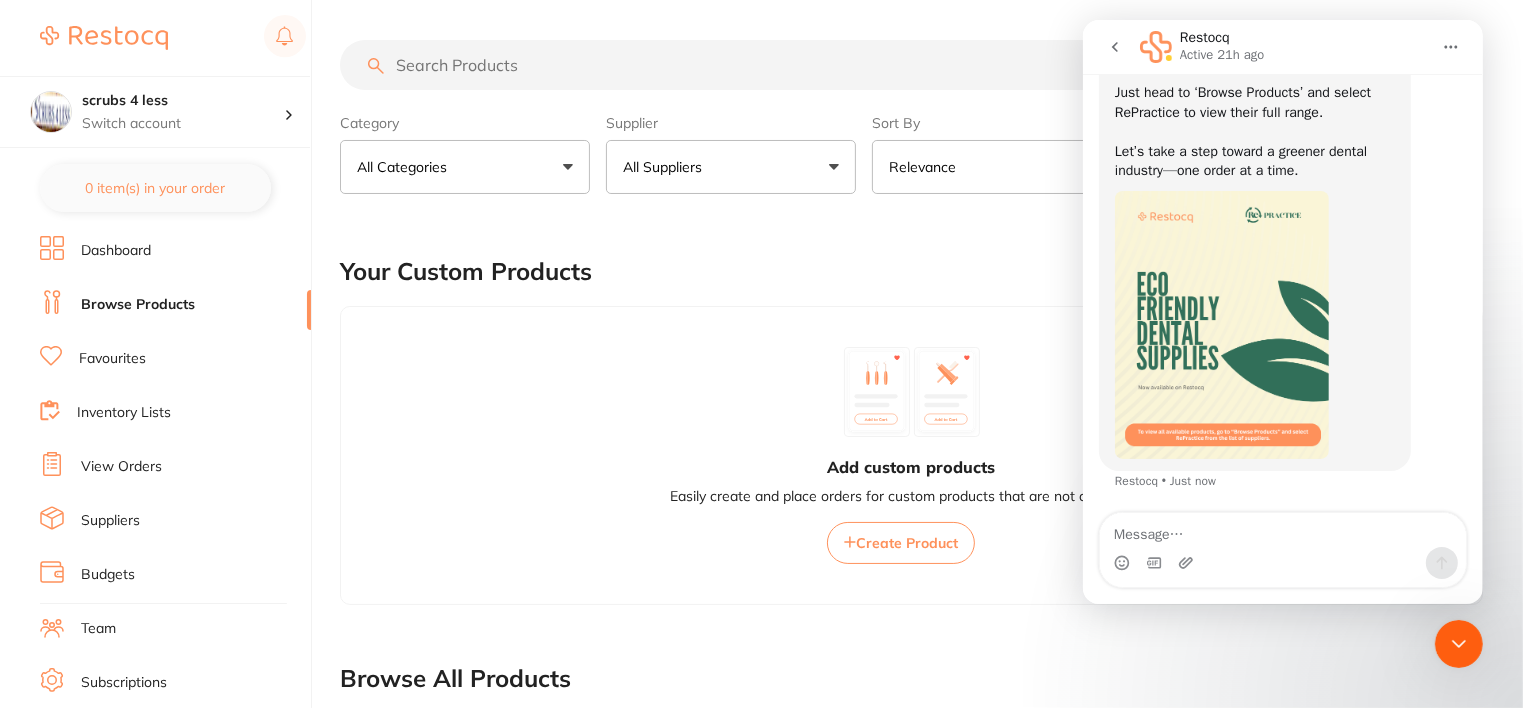 click on "Restocq Active 21h ago" at bounding box center (1284, 47) 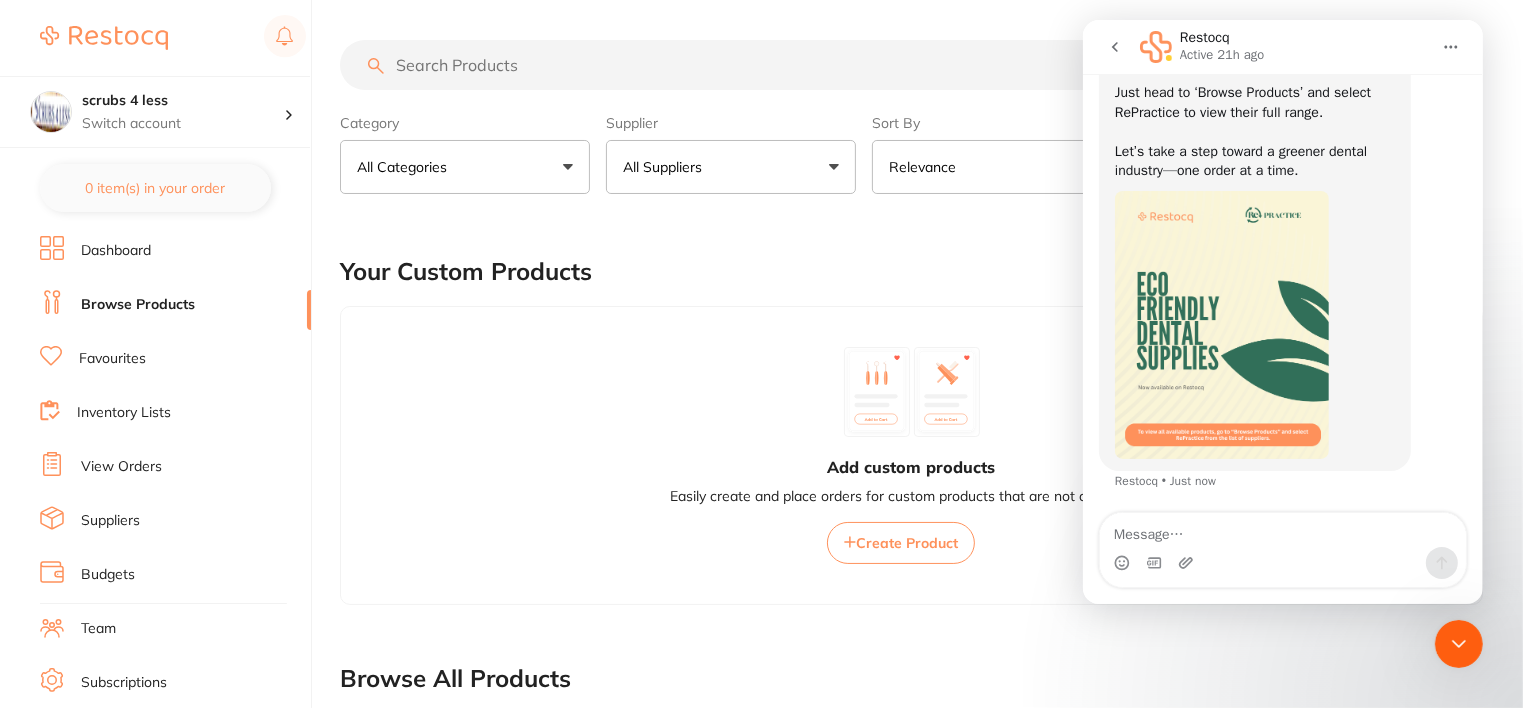 click 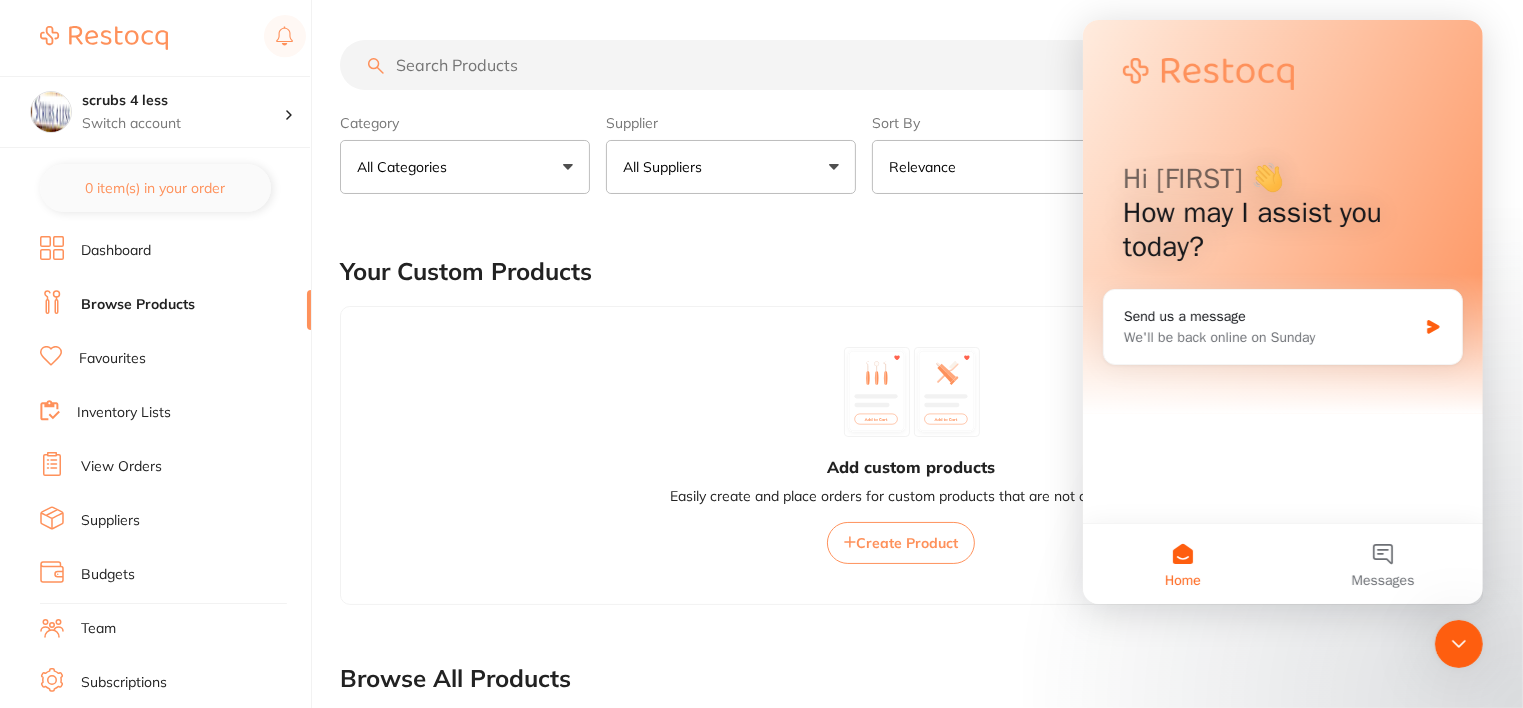 click on "Hi teresa 👋 How may I assist you today?" at bounding box center (1282, 217) 